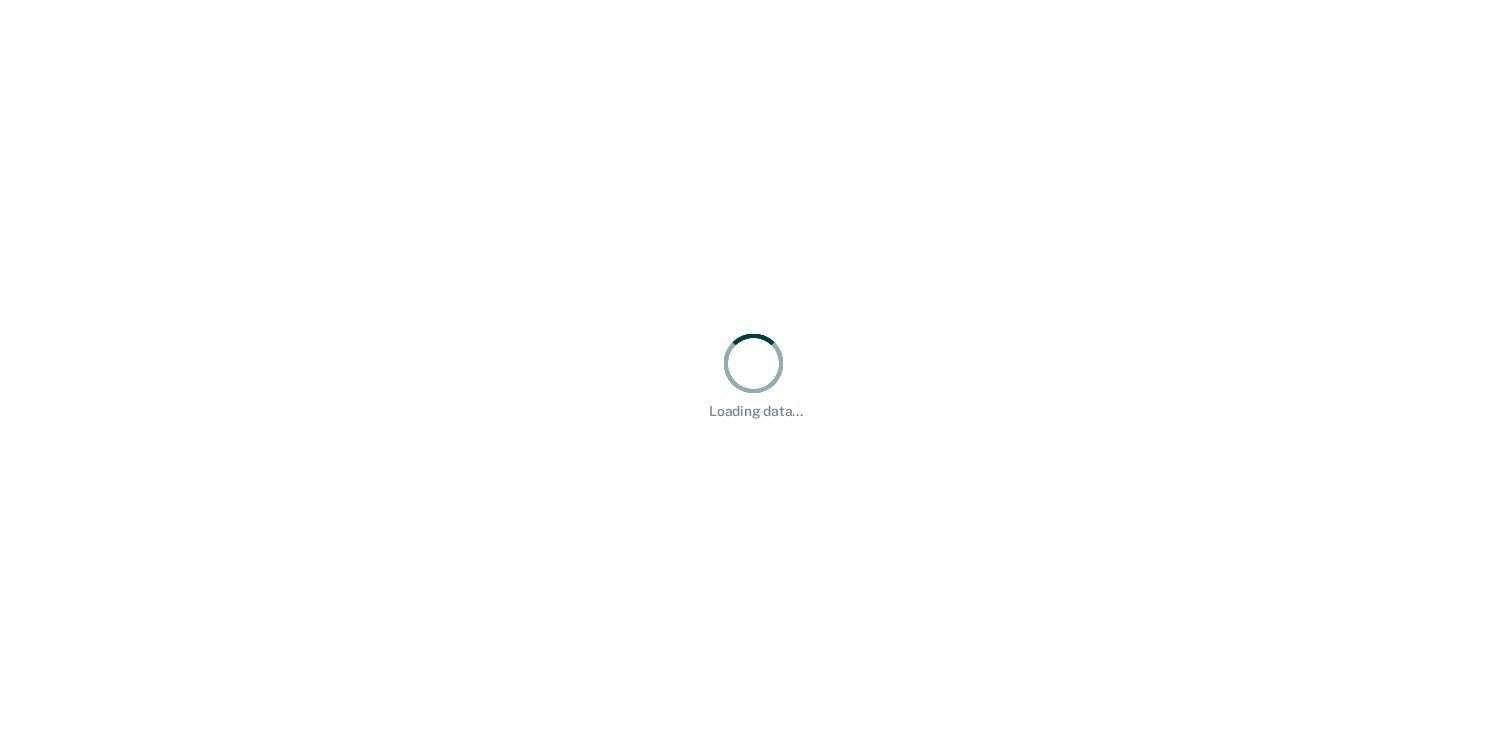scroll, scrollTop: 0, scrollLeft: 0, axis: both 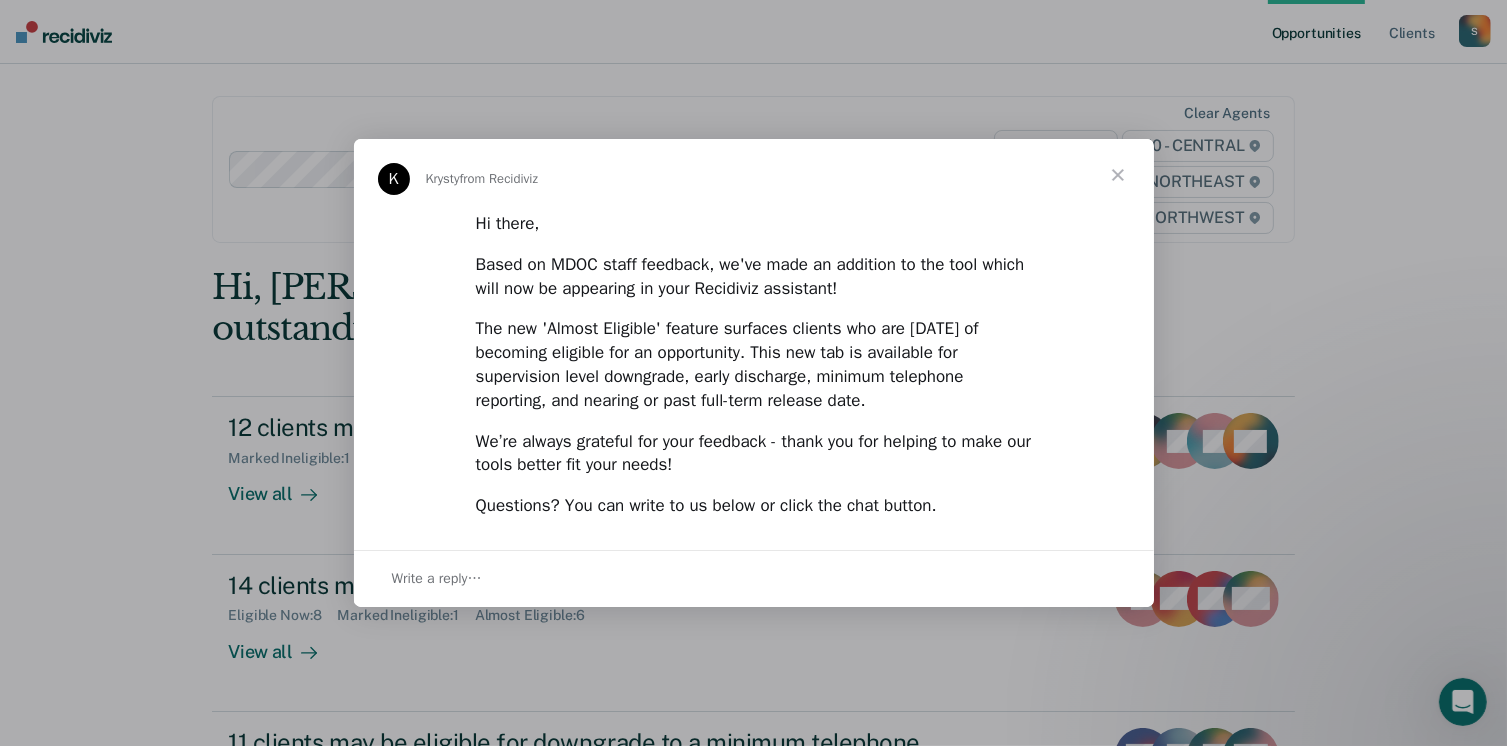 click at bounding box center (1118, 175) 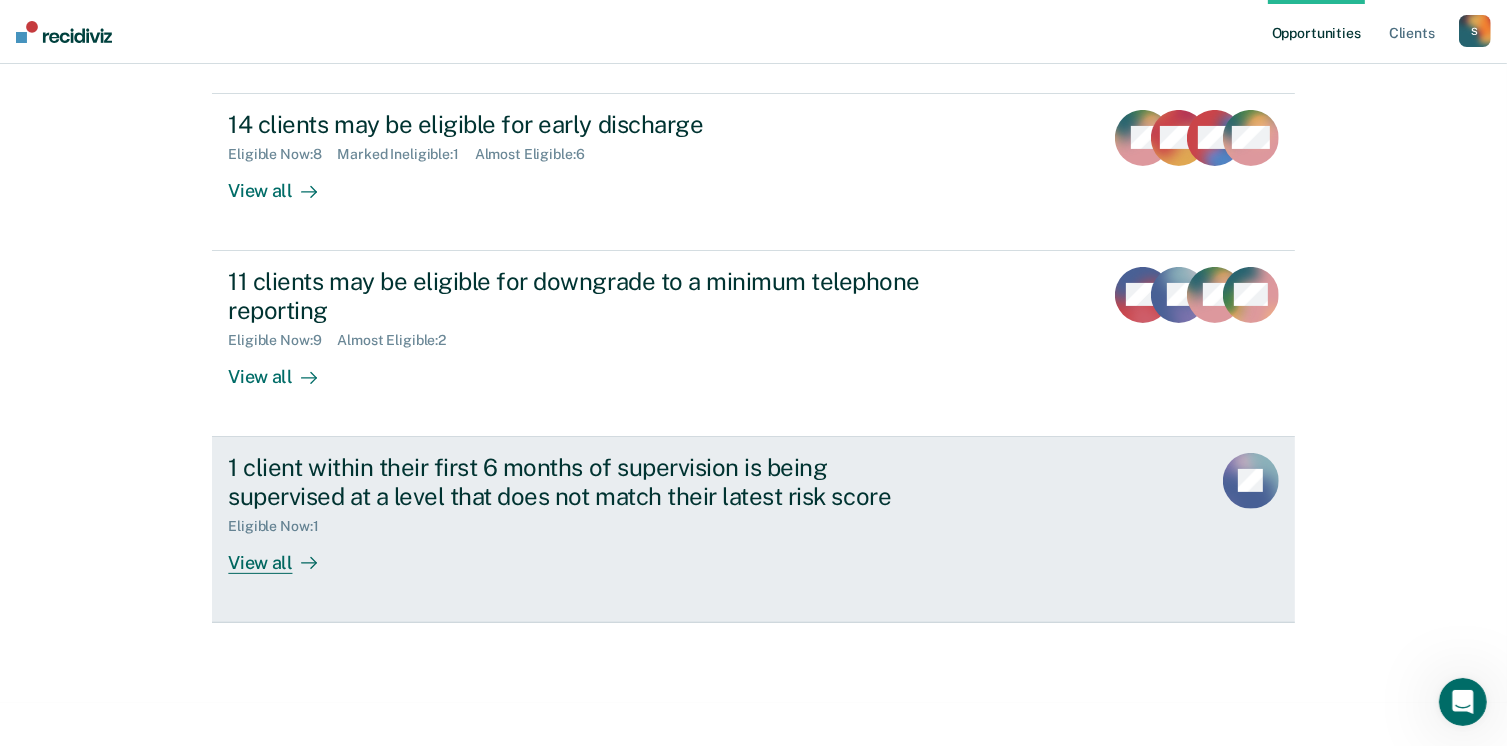 scroll, scrollTop: 883, scrollLeft: 0, axis: vertical 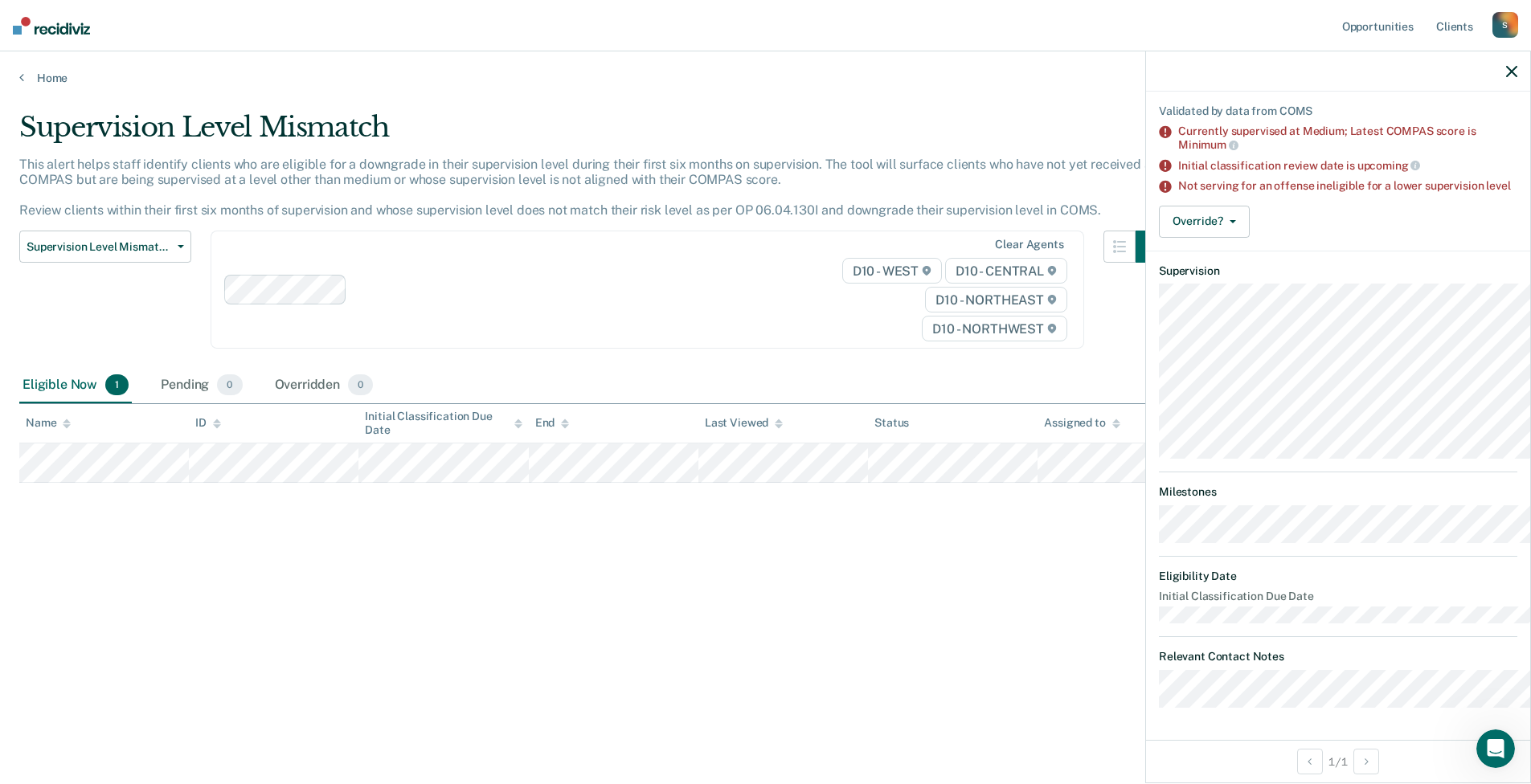 click 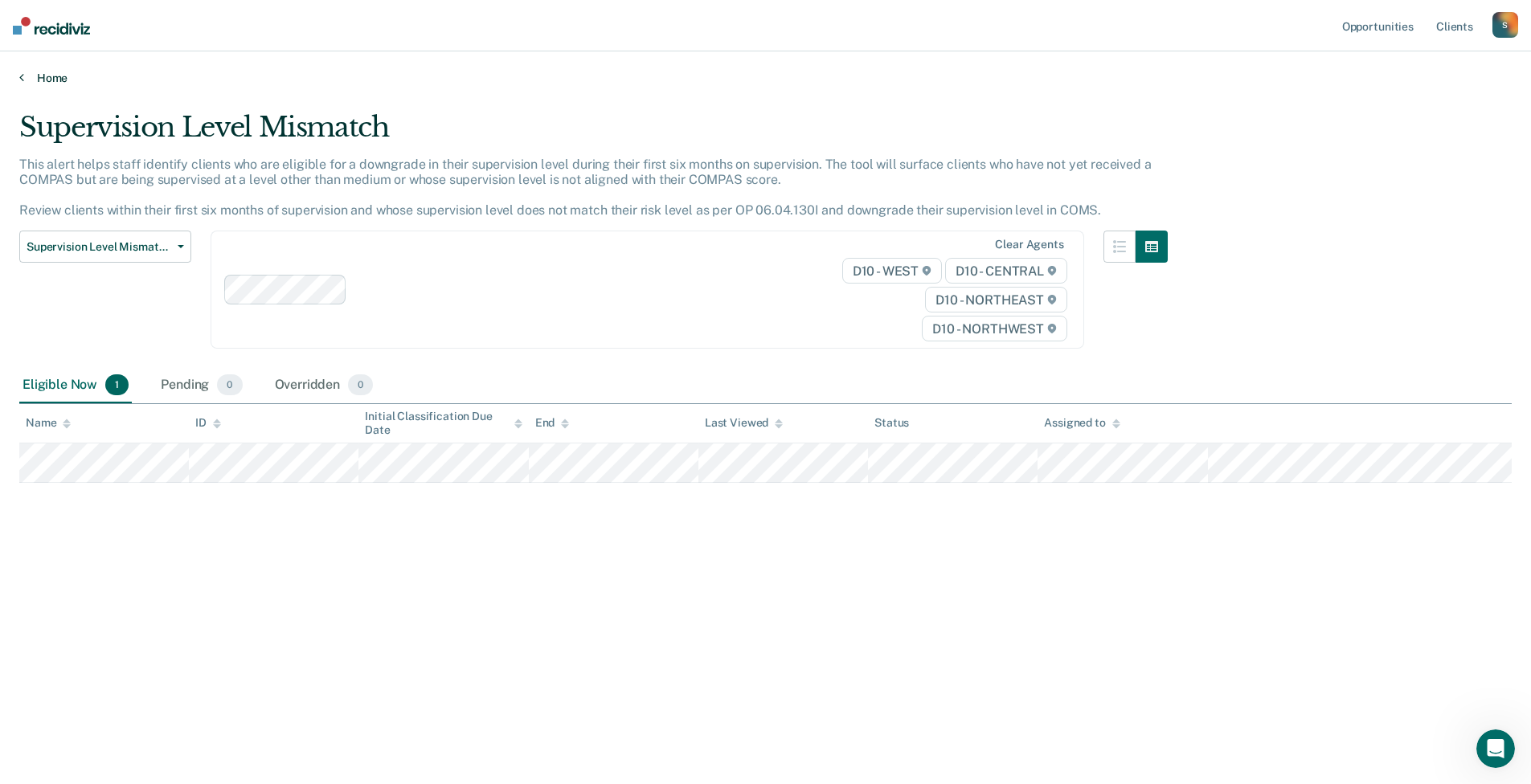 click on "Home" at bounding box center [765, 78] 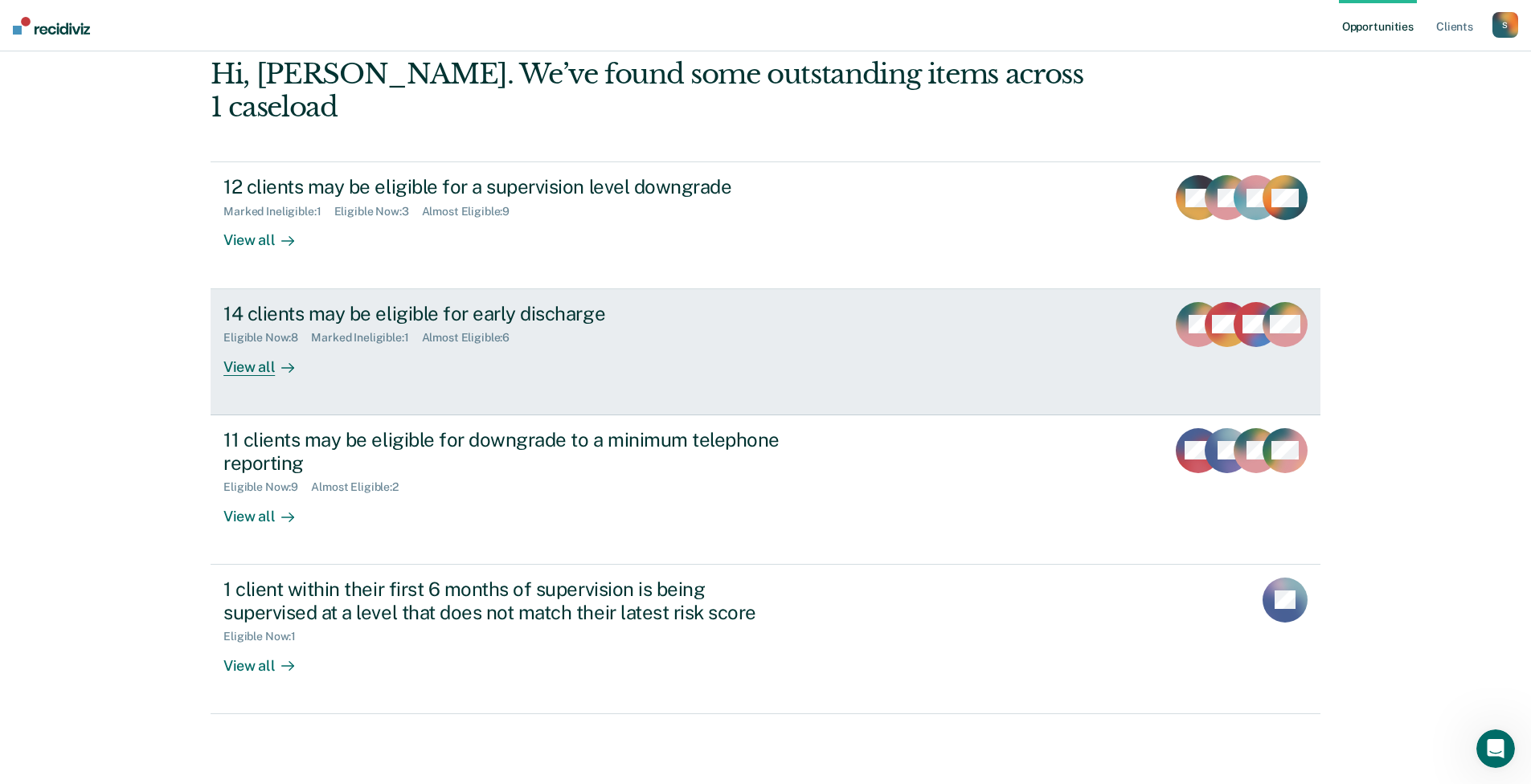 scroll, scrollTop: 425, scrollLeft: 0, axis: vertical 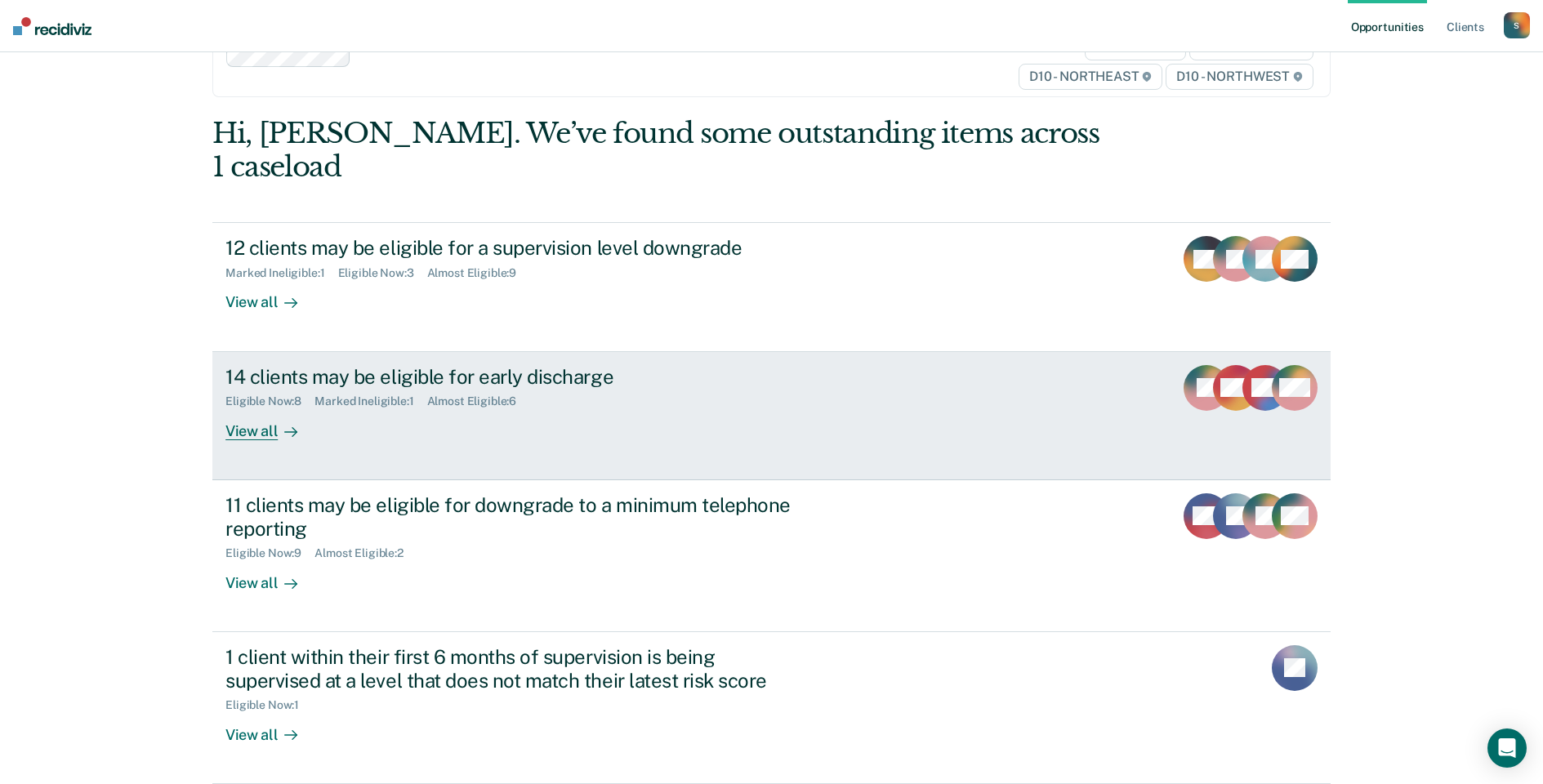 click on "View all" at bounding box center [271, 424] 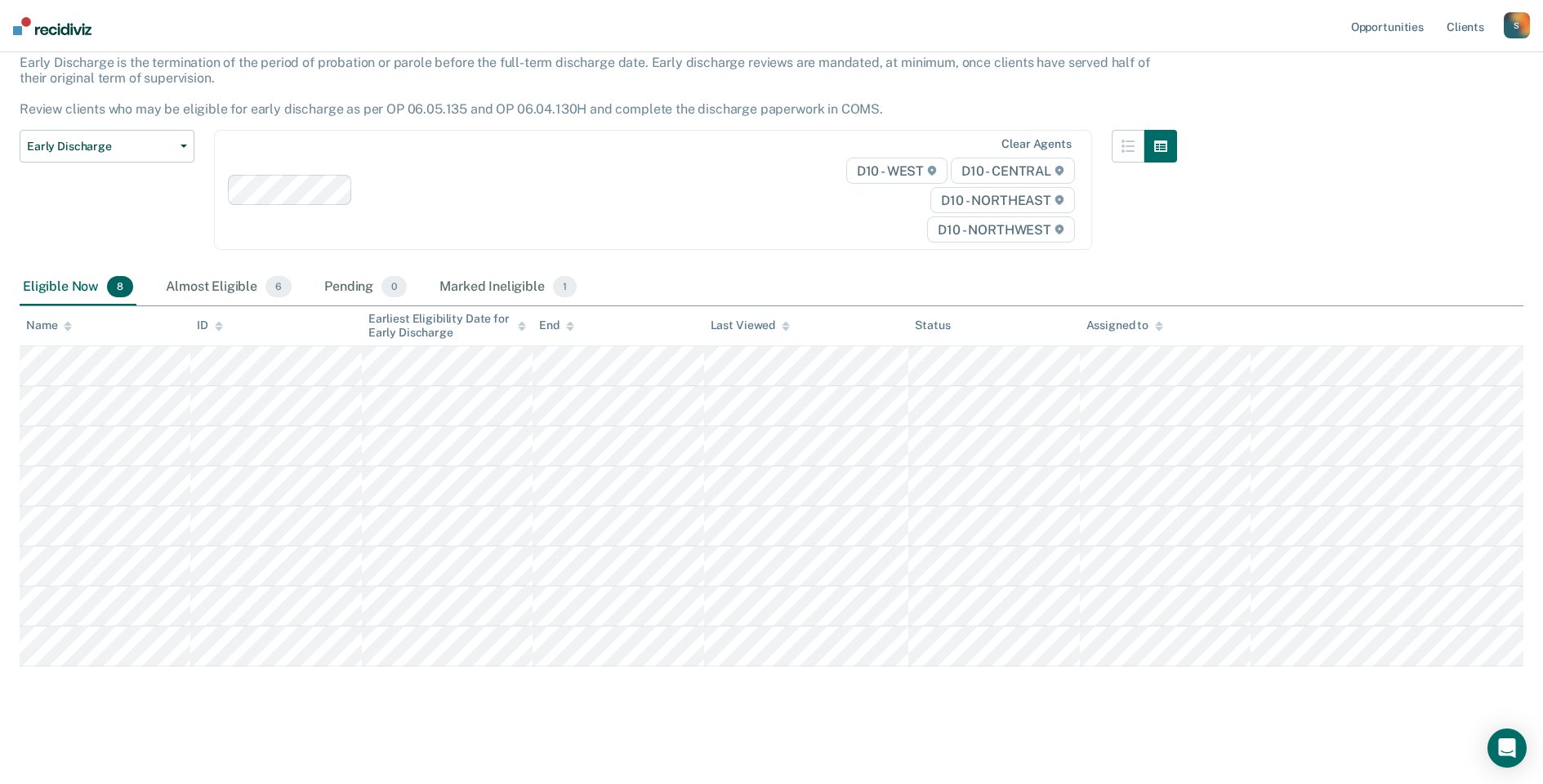 scroll, scrollTop: 318, scrollLeft: 0, axis: vertical 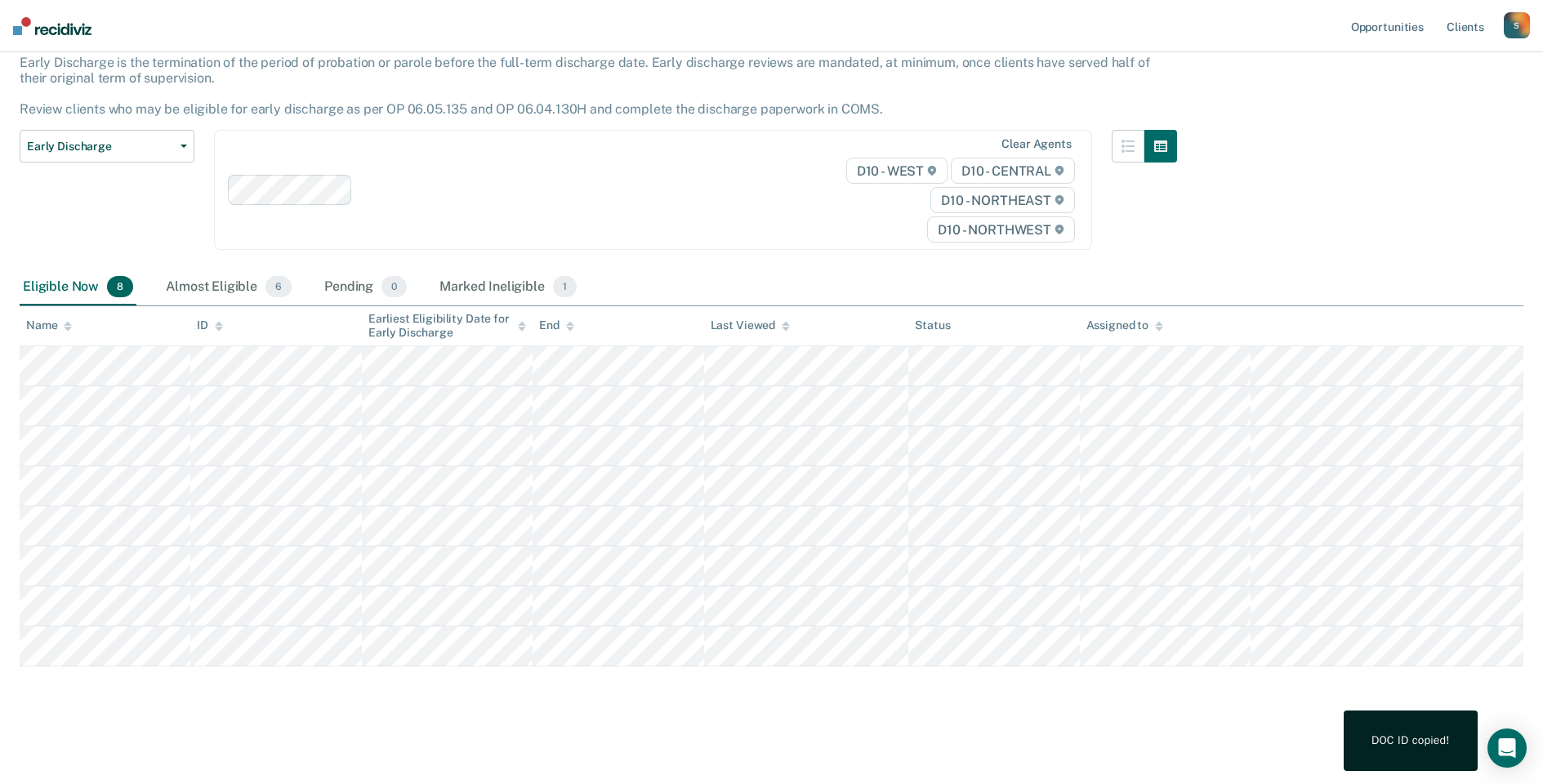 click on "Early Discharge   Early Discharge is the termination of the period of probation or parole before the full-term discharge date. Early discharge reviews are mandated, at minimum, once clients have served half of their original term of supervision. Review clients who may be eligible for early discharge as per OP 06.05.135 and OP 06.04.130H and complete the discharge paperwork in COMS. Early Discharge Classification Review Early Discharge Minimum Telephone Reporting Overdue for Discharge Supervision Level Mismatch Clear   agents D10 - WEST   D10 - CENTRAL   D10 - NORTHEAST   D10 - NORTHWEST   Eligible Now 8 Almost Eligible 6 Pending 0 Marked Ineligible 1
To pick up a draggable item, press the space bar.
While dragging, use the arrow keys to move the item.
Press space again to drop the item in its new position, or press escape to cancel.
Name ID Earliest Eligibility Date for Early Discharge End Last Viewed Status Assigned to" at bounding box center (771, 361) 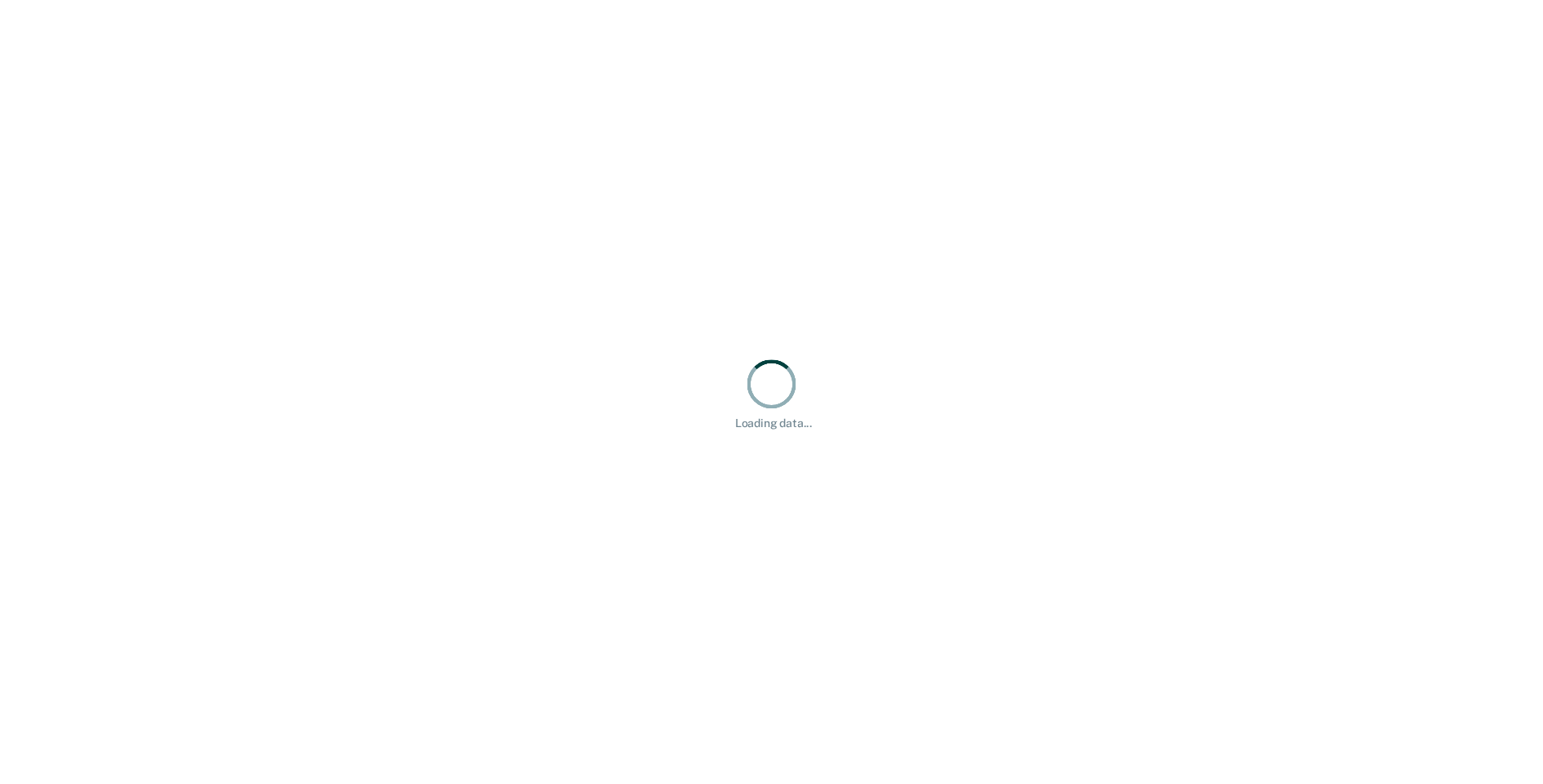 scroll, scrollTop: 0, scrollLeft: 0, axis: both 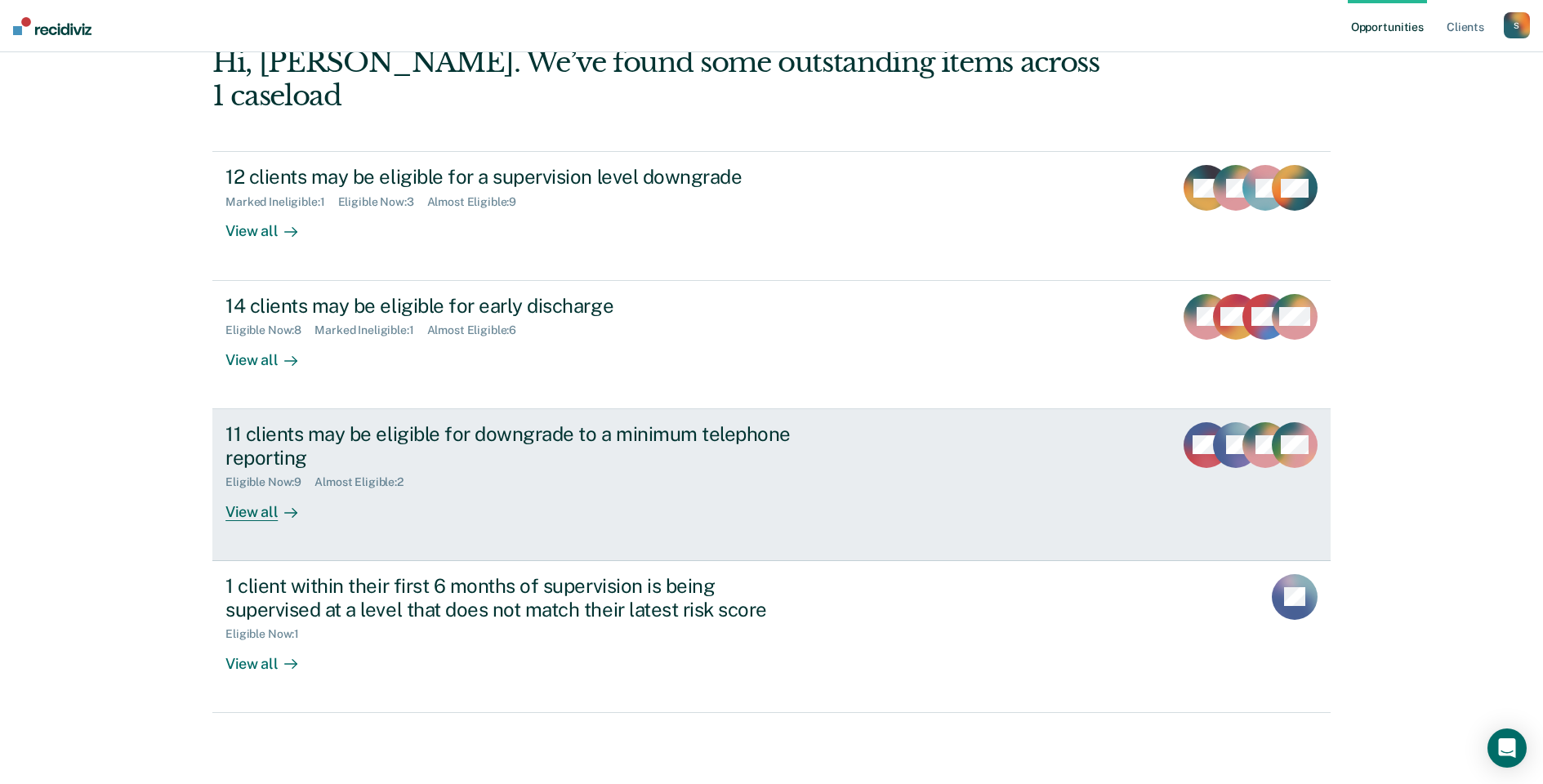 click on "View all" at bounding box center (271, 505) 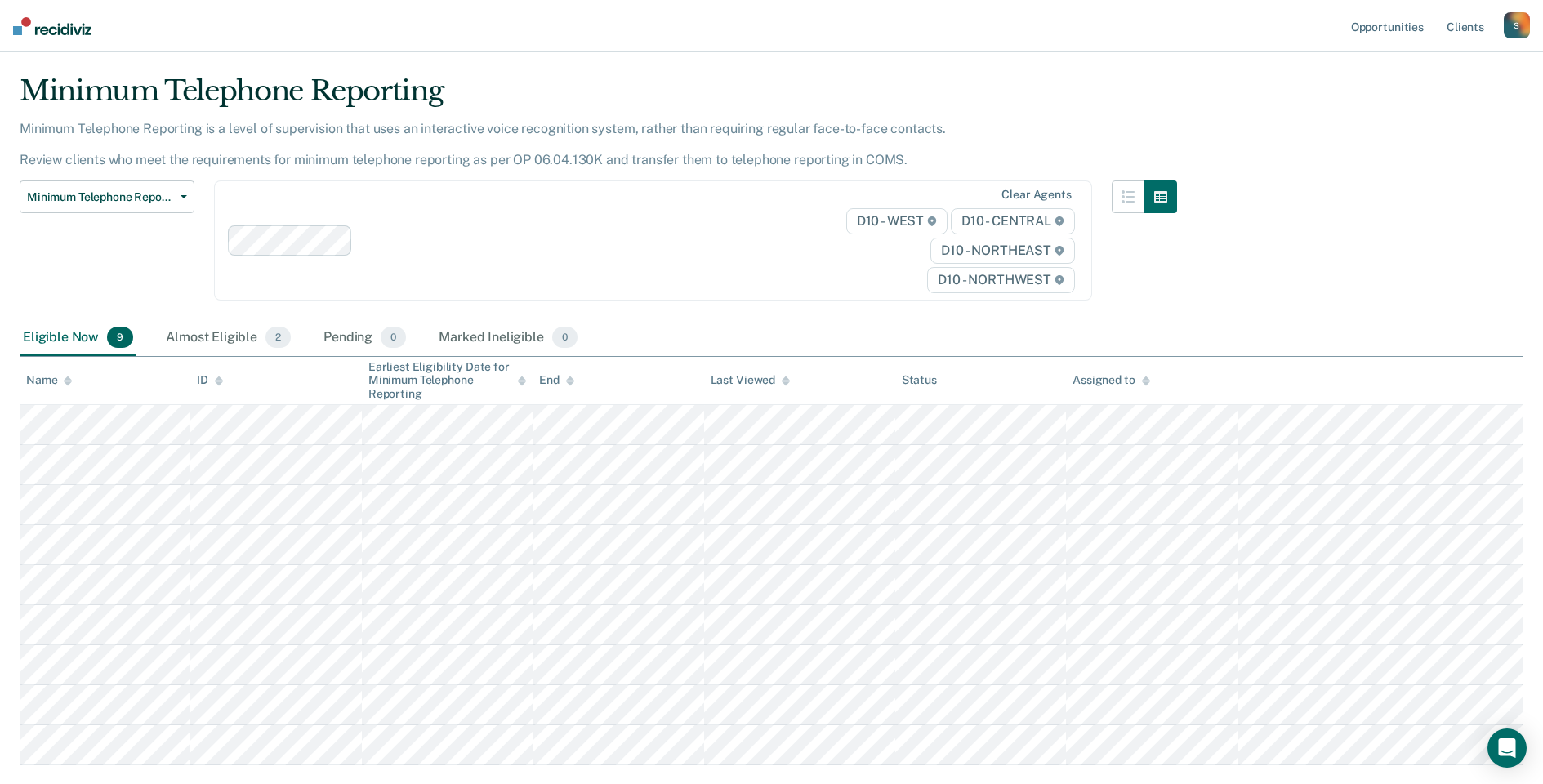 scroll, scrollTop: 0, scrollLeft: 0, axis: both 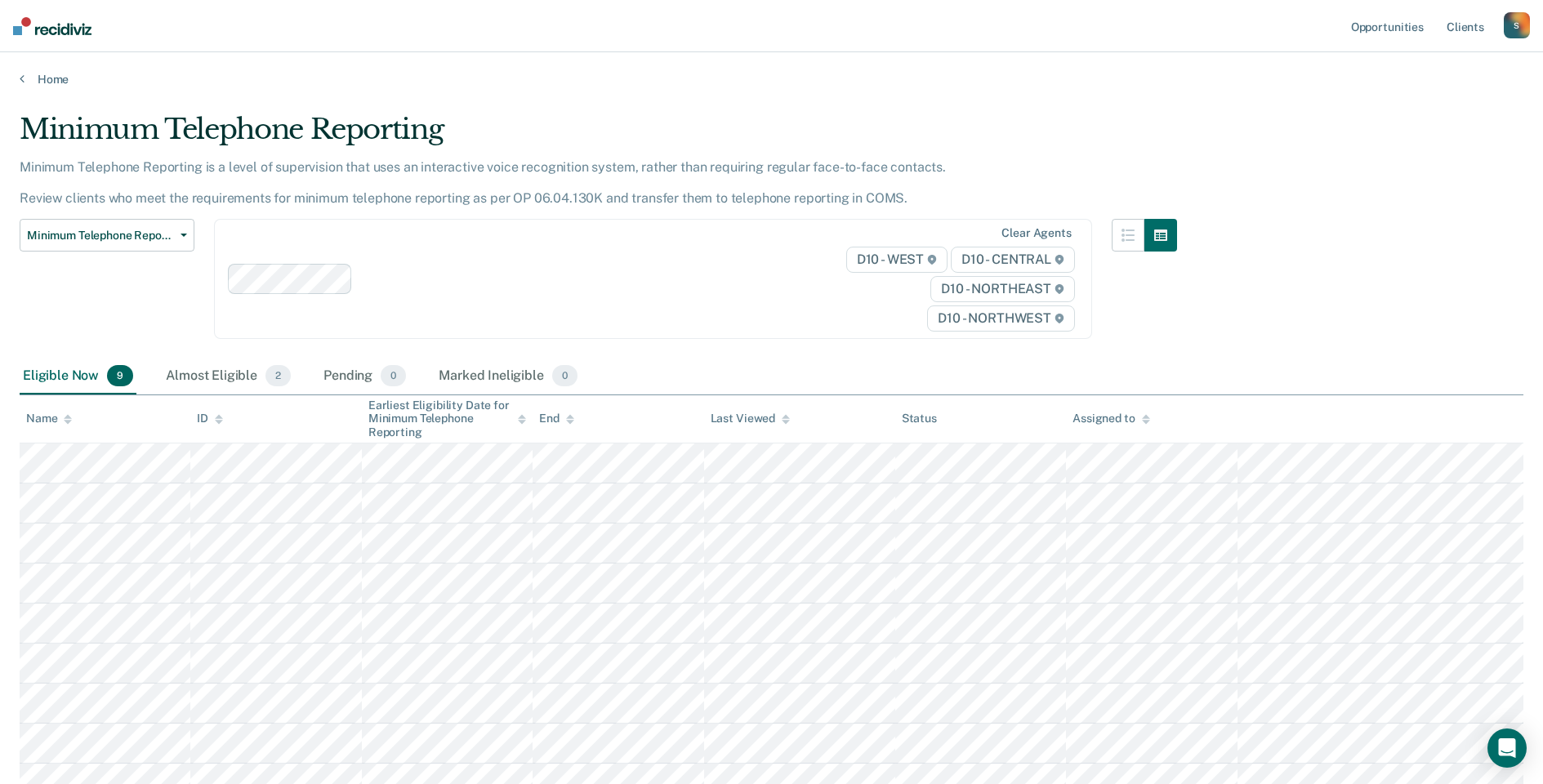 click on "Home" at bounding box center [771, 69] 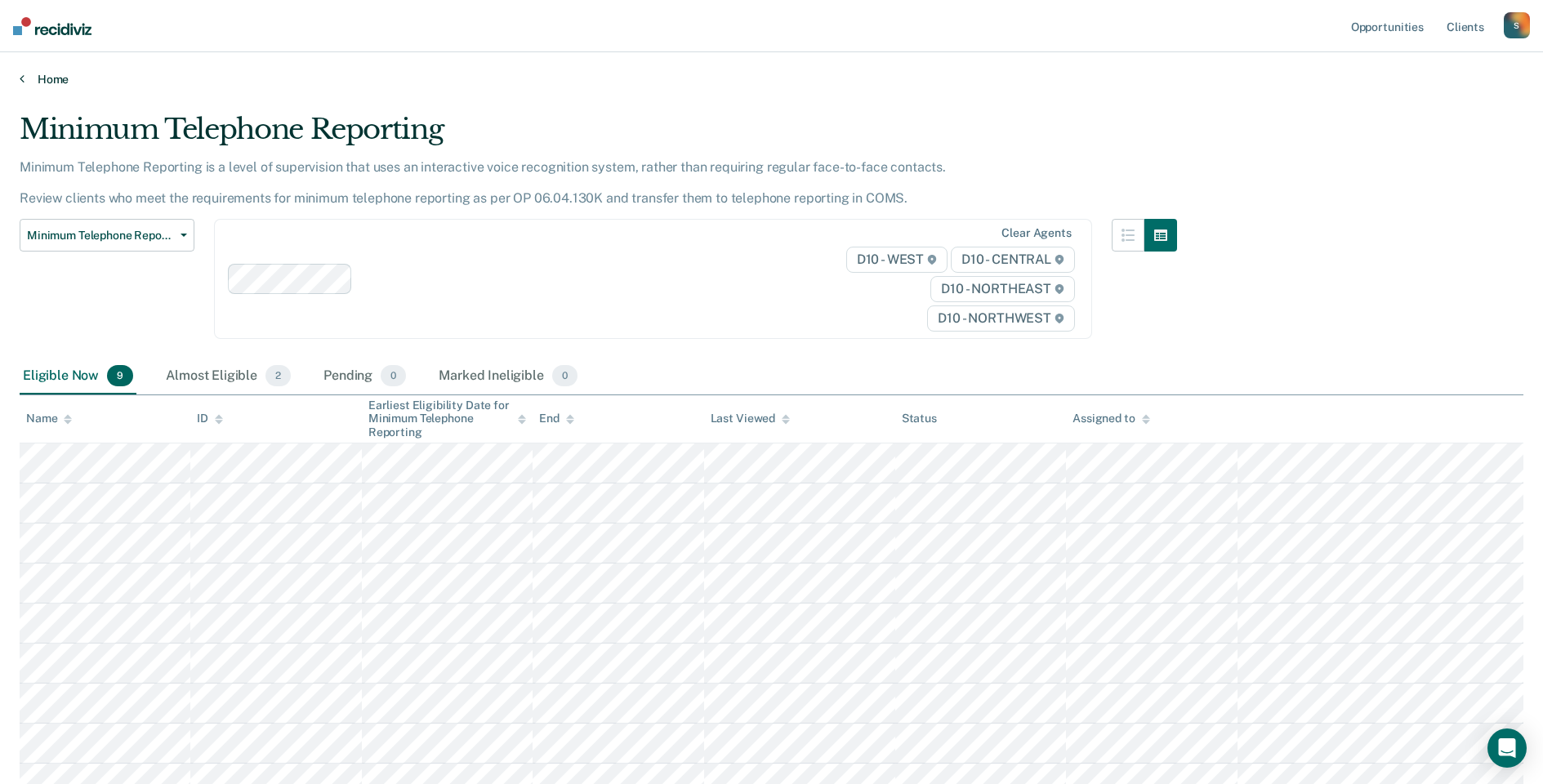 click on "Home" at bounding box center (771, 79) 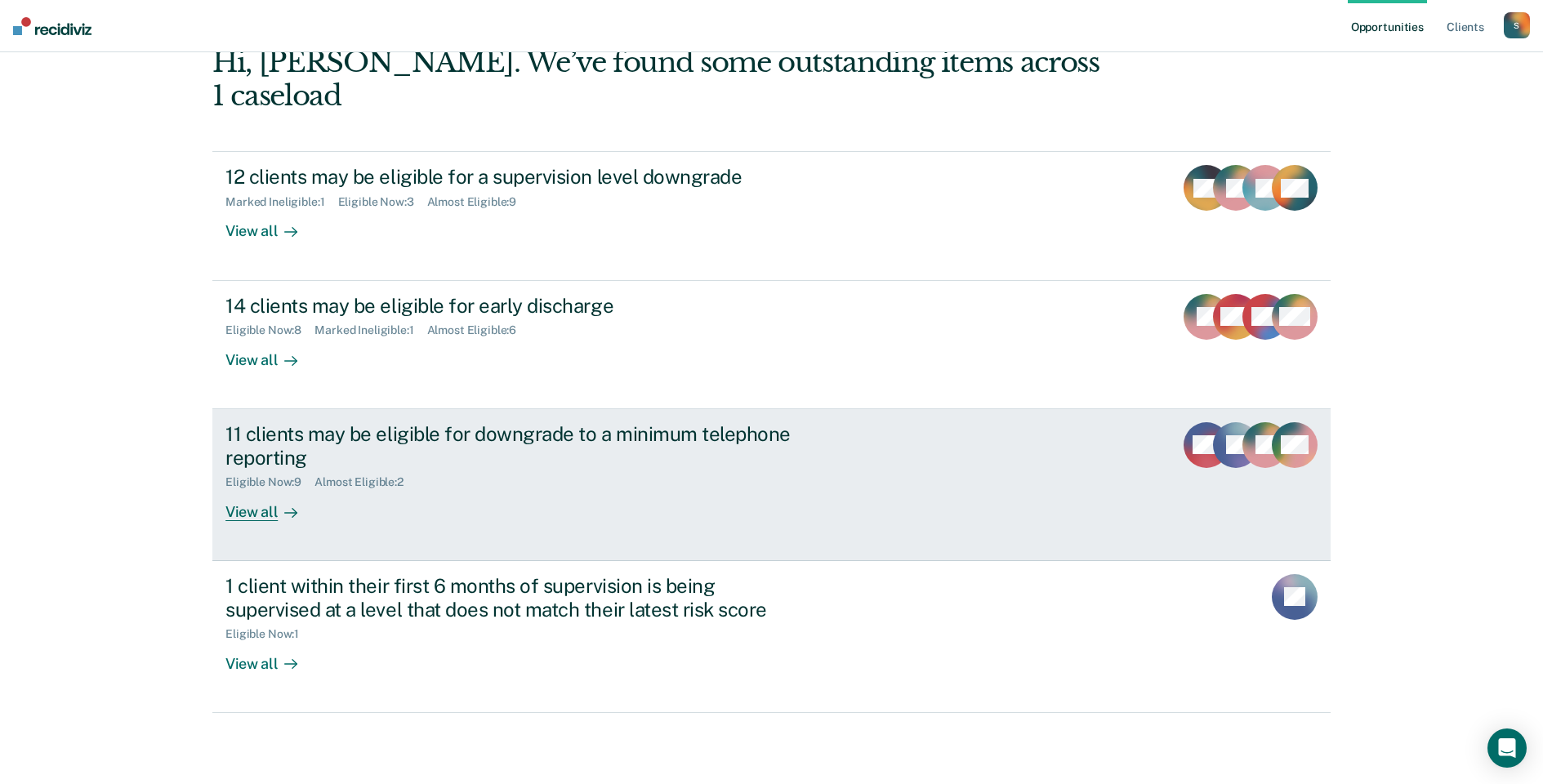 scroll, scrollTop: 327, scrollLeft: 0, axis: vertical 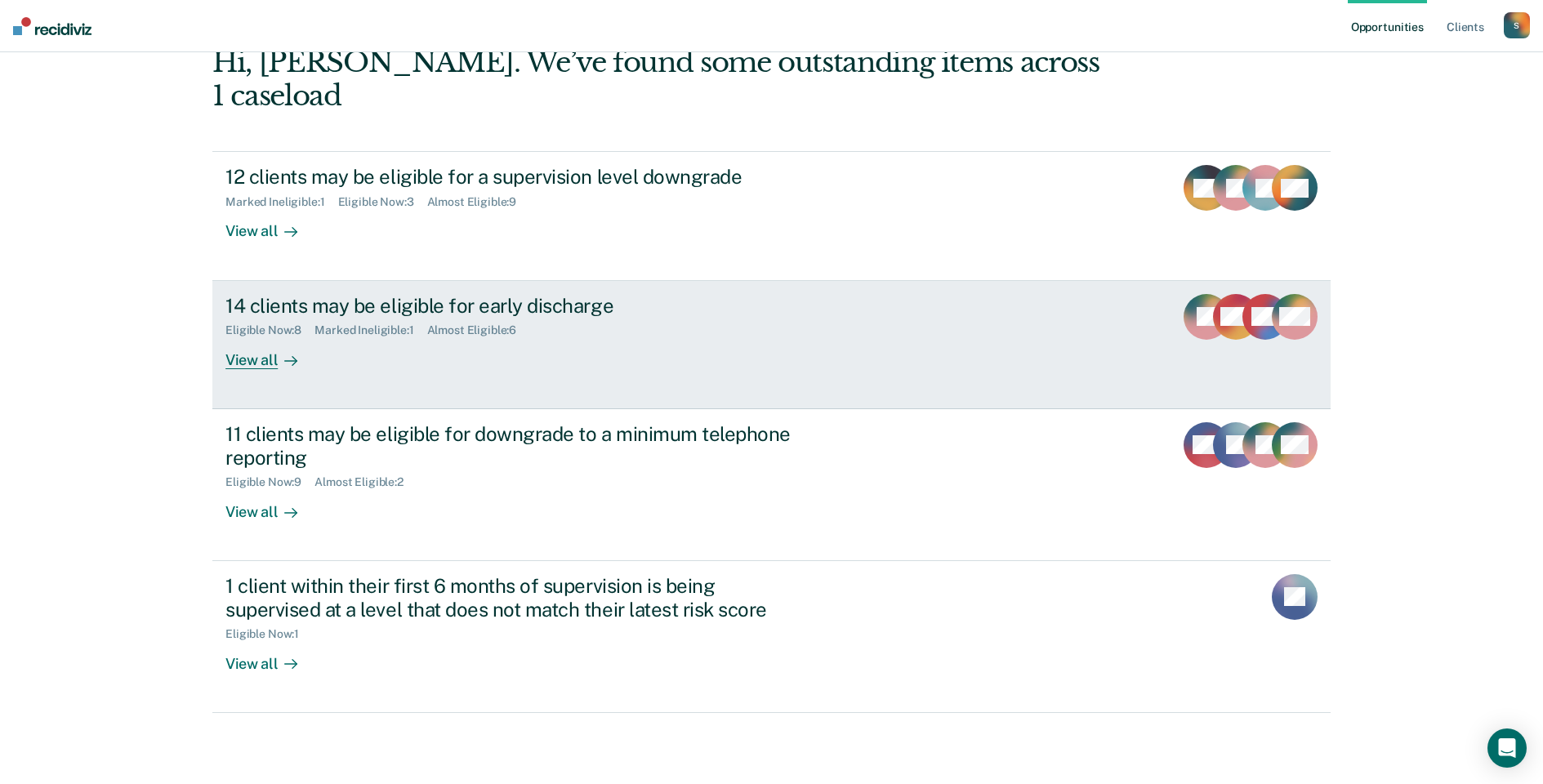 click on "View all" at bounding box center (271, 353) 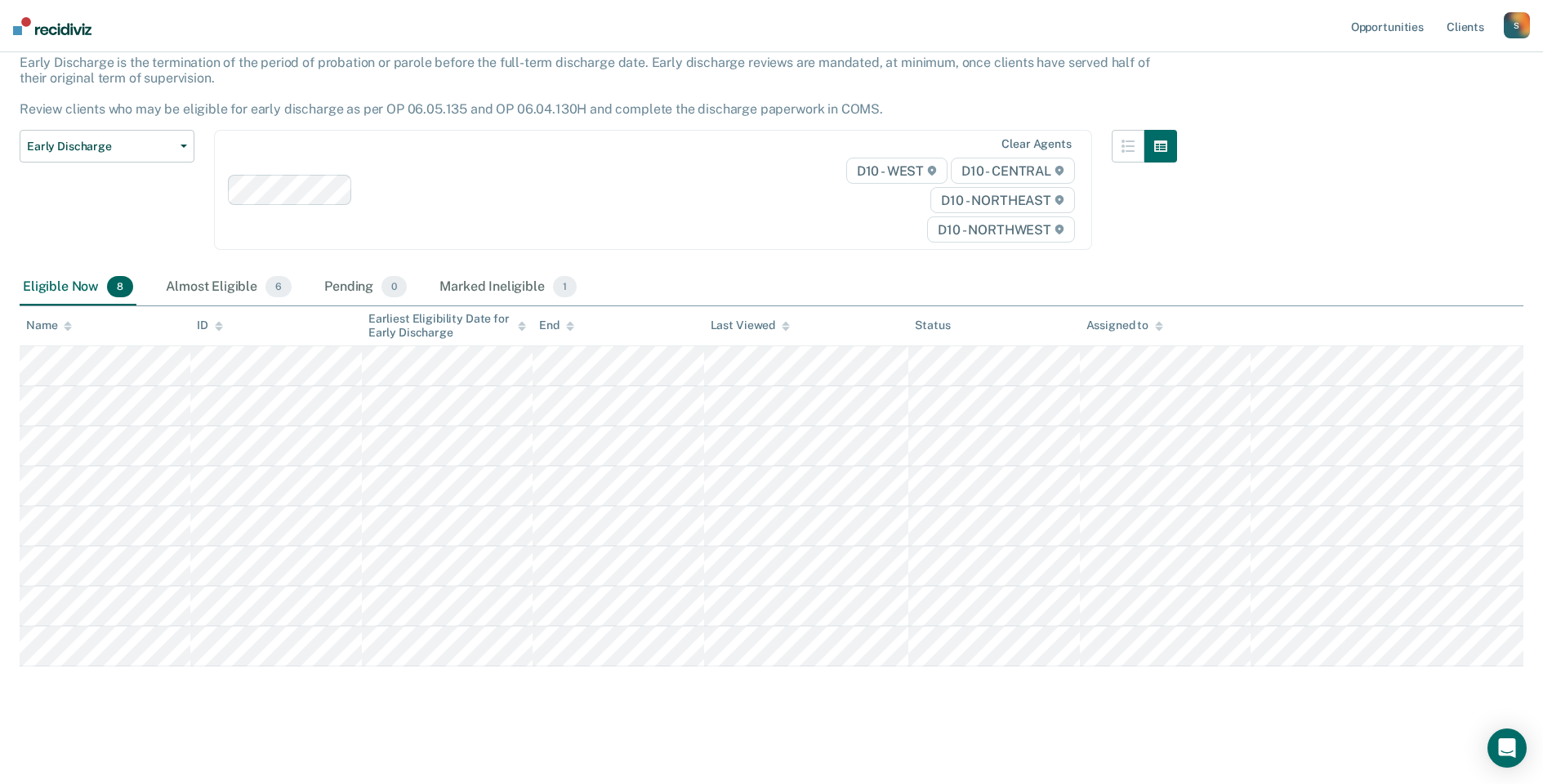 scroll, scrollTop: 318, scrollLeft: 0, axis: vertical 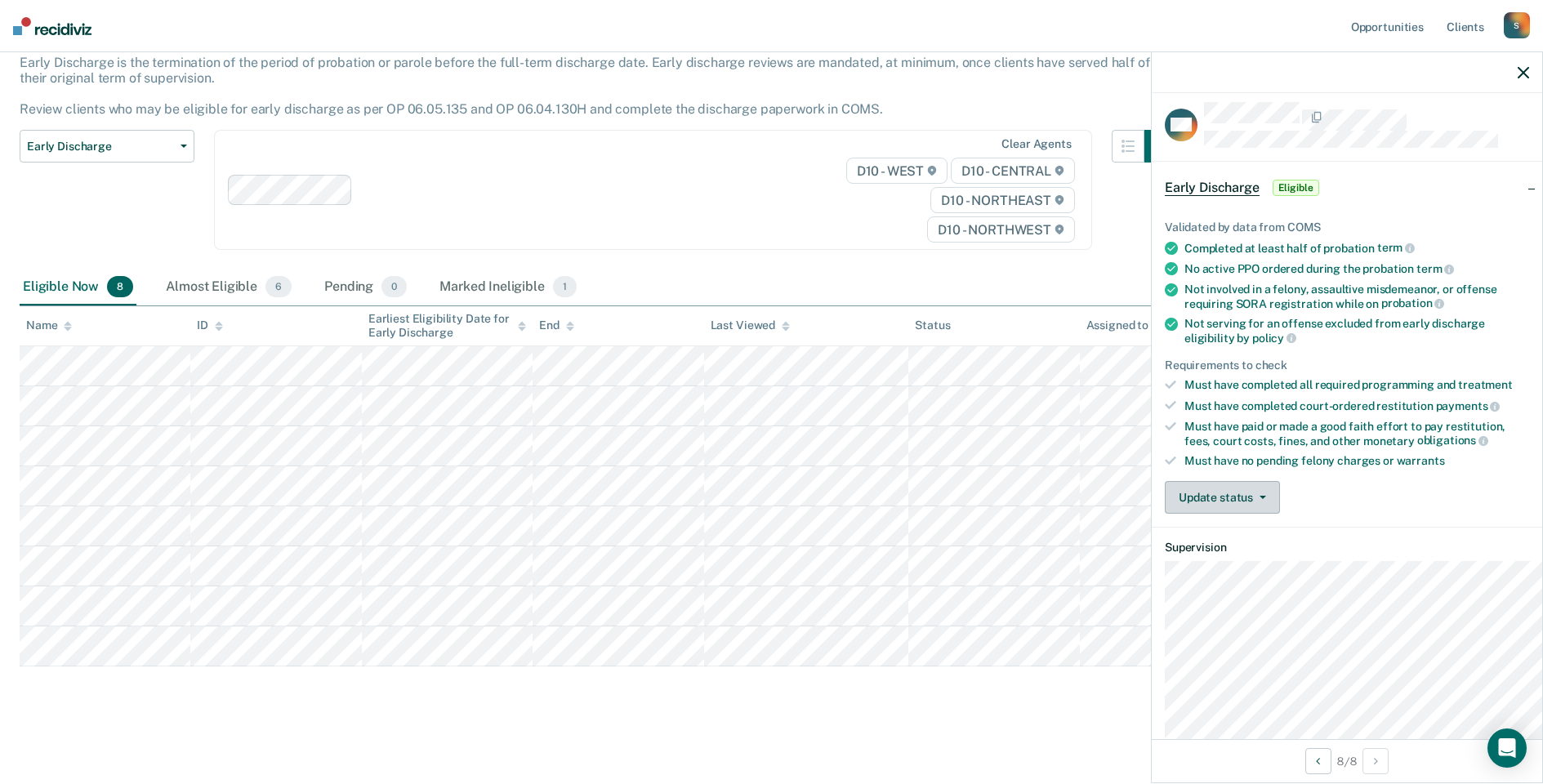 click on "Update status" at bounding box center (1222, 497) 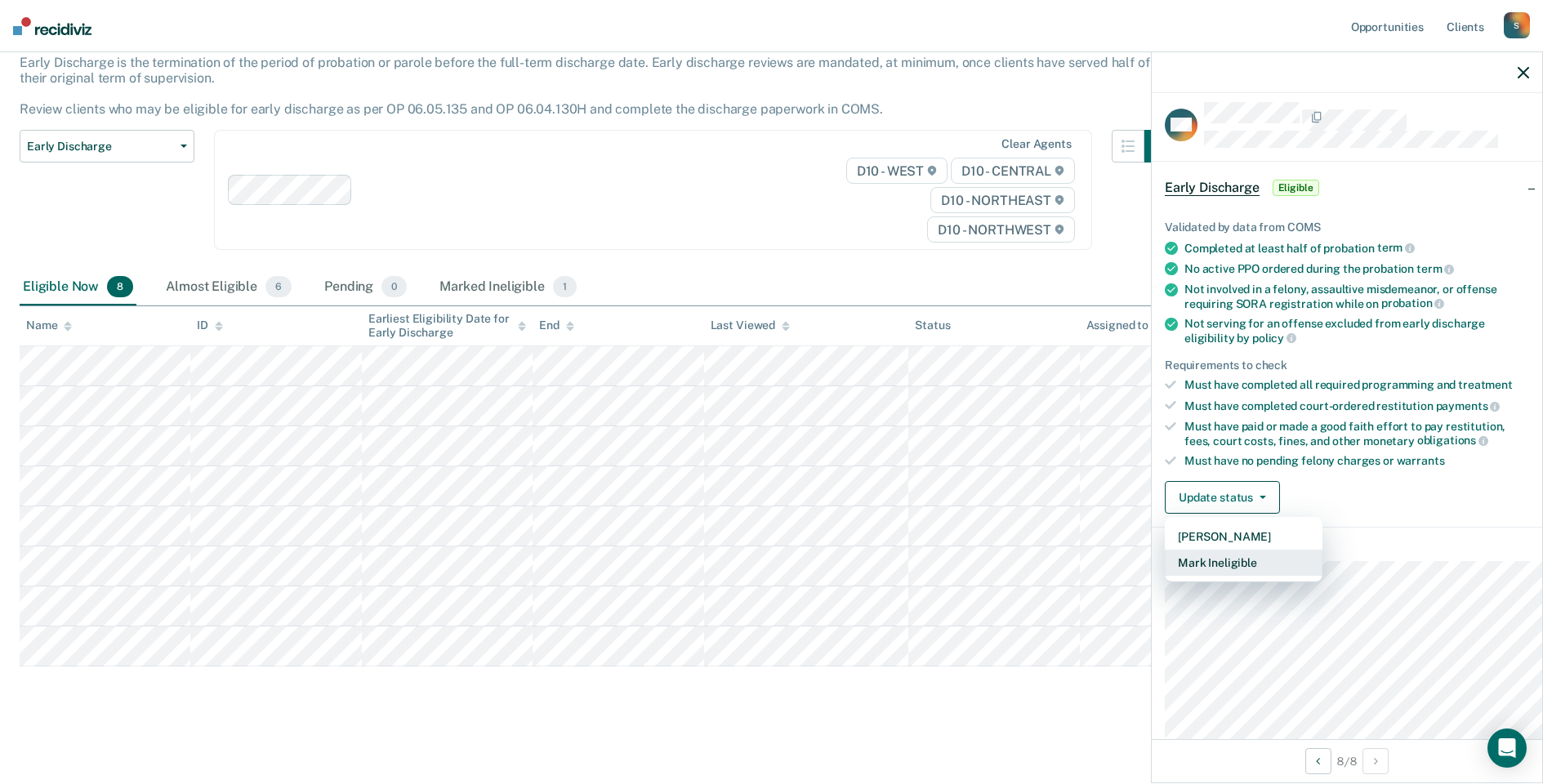 click on "Mark Ineligible" at bounding box center [1243, 563] 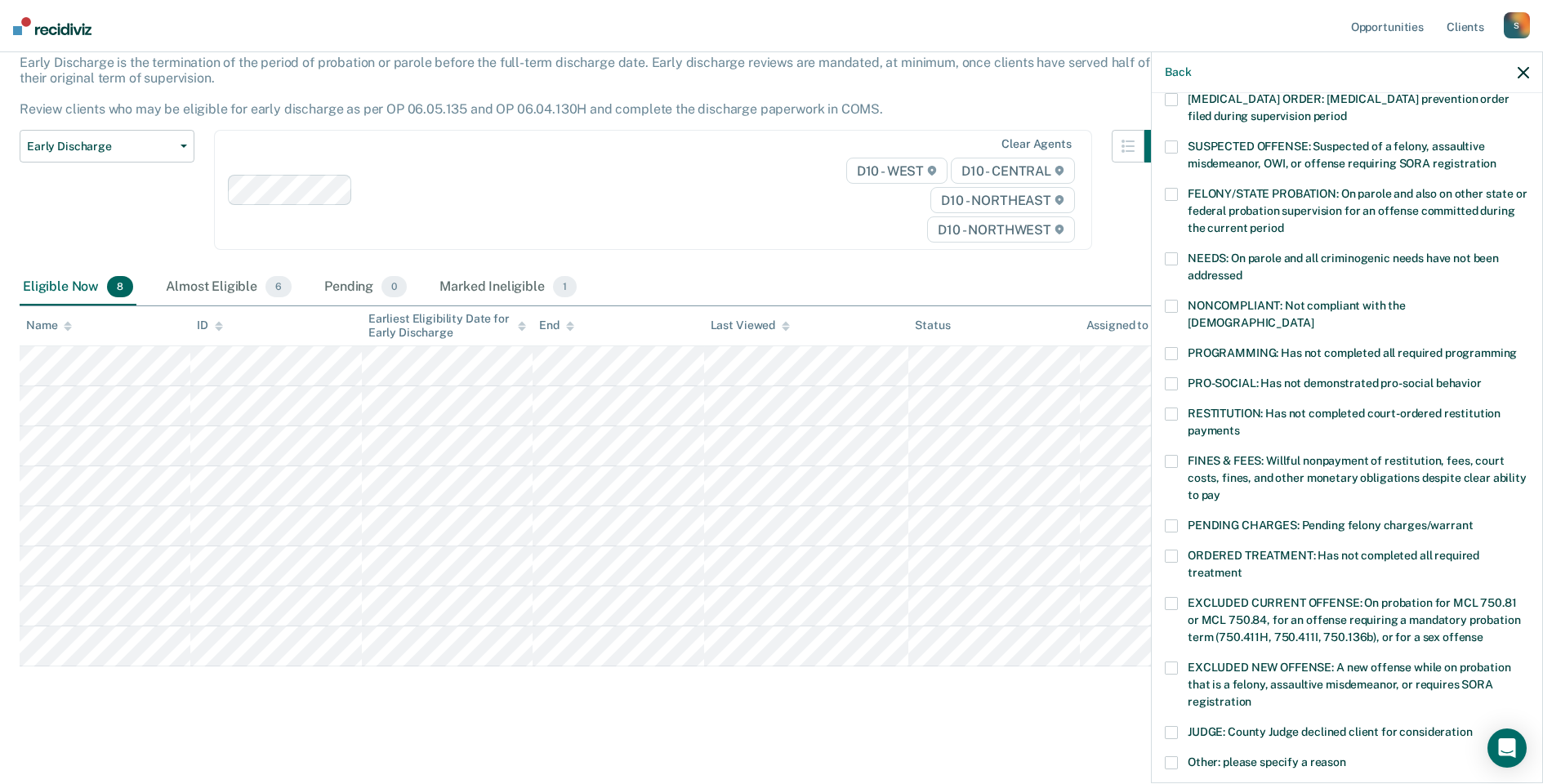 scroll, scrollTop: 174, scrollLeft: 0, axis: vertical 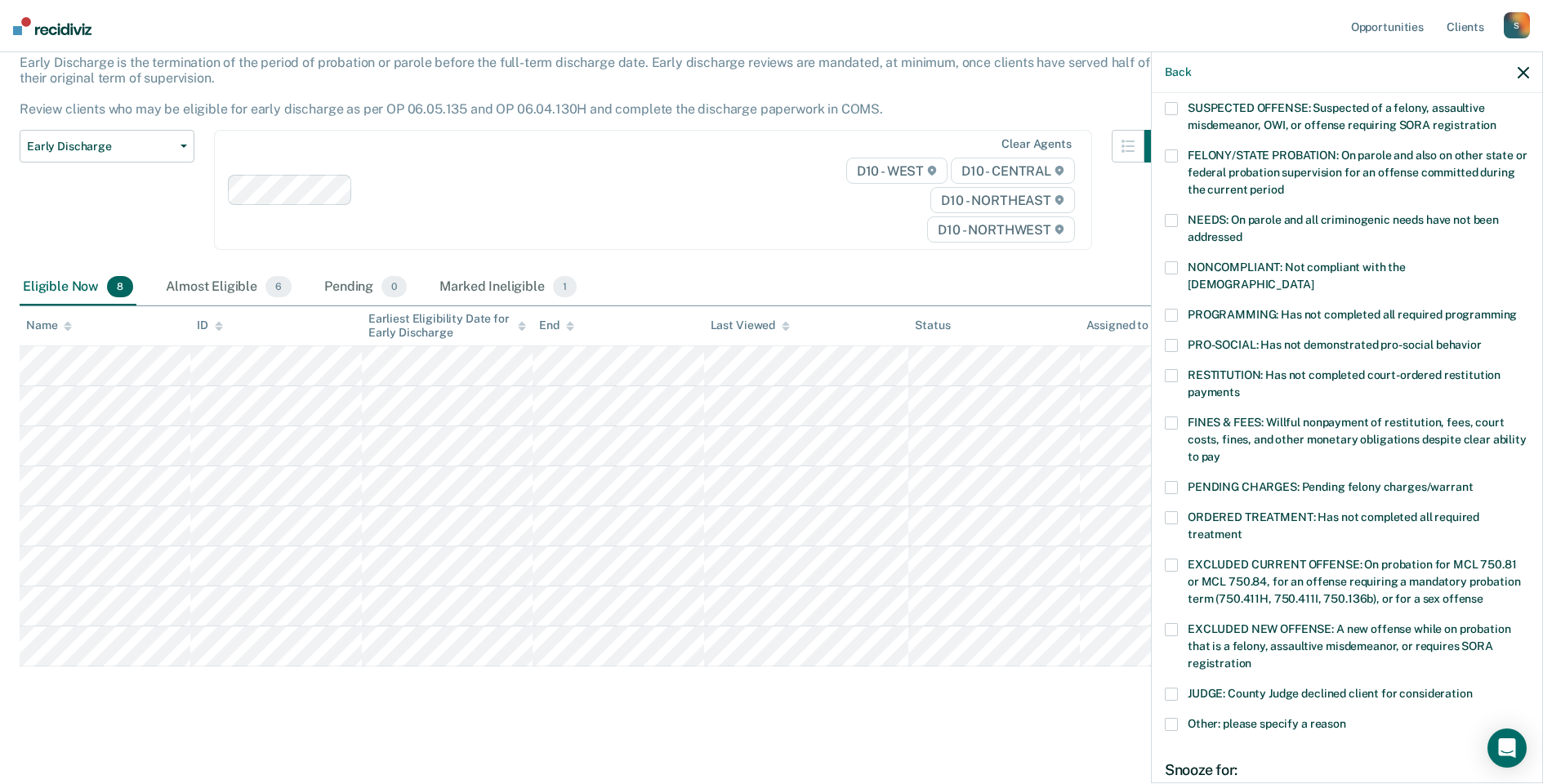 click at bounding box center (1171, 315) 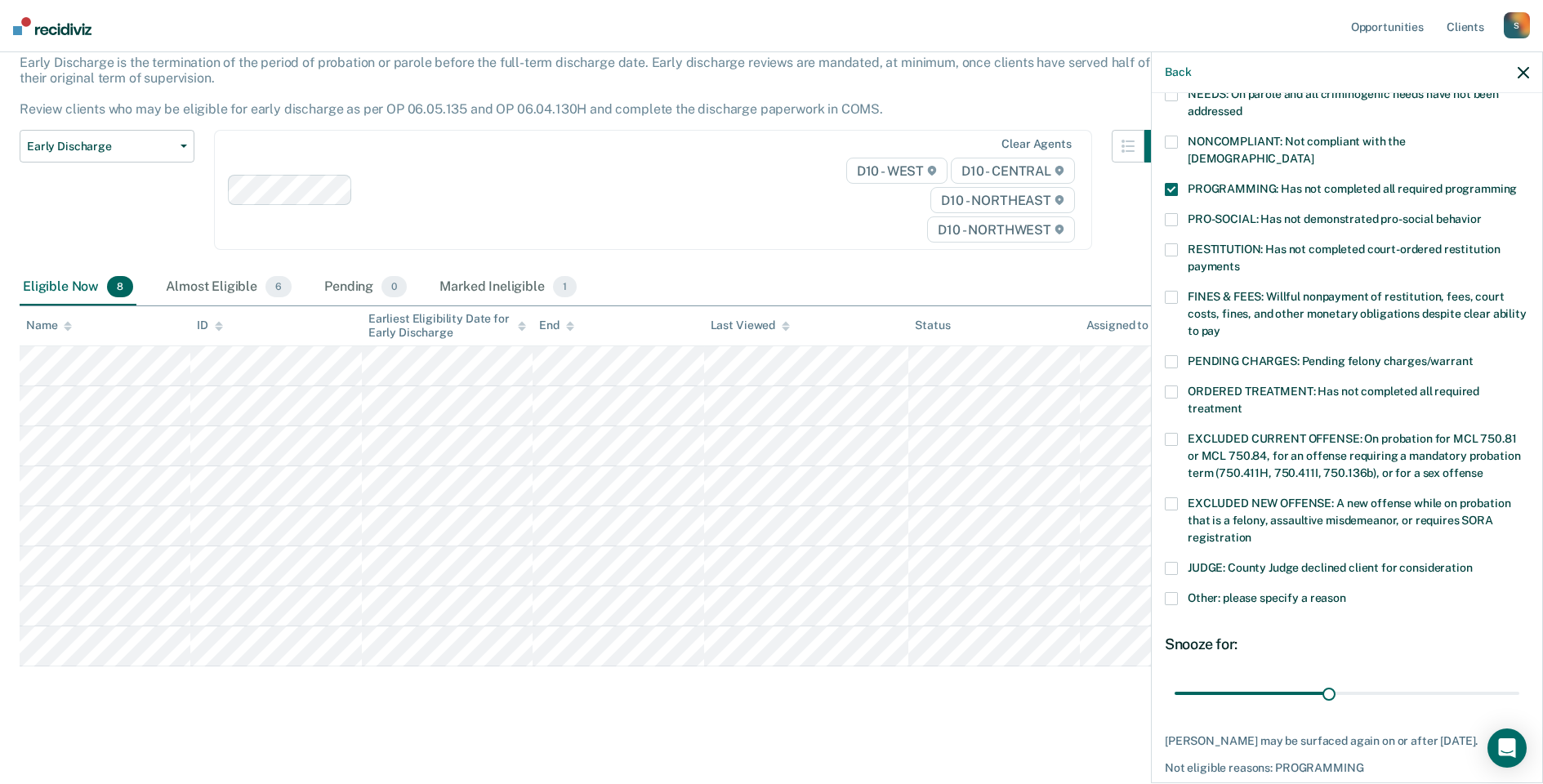 scroll, scrollTop: 294, scrollLeft: 0, axis: vertical 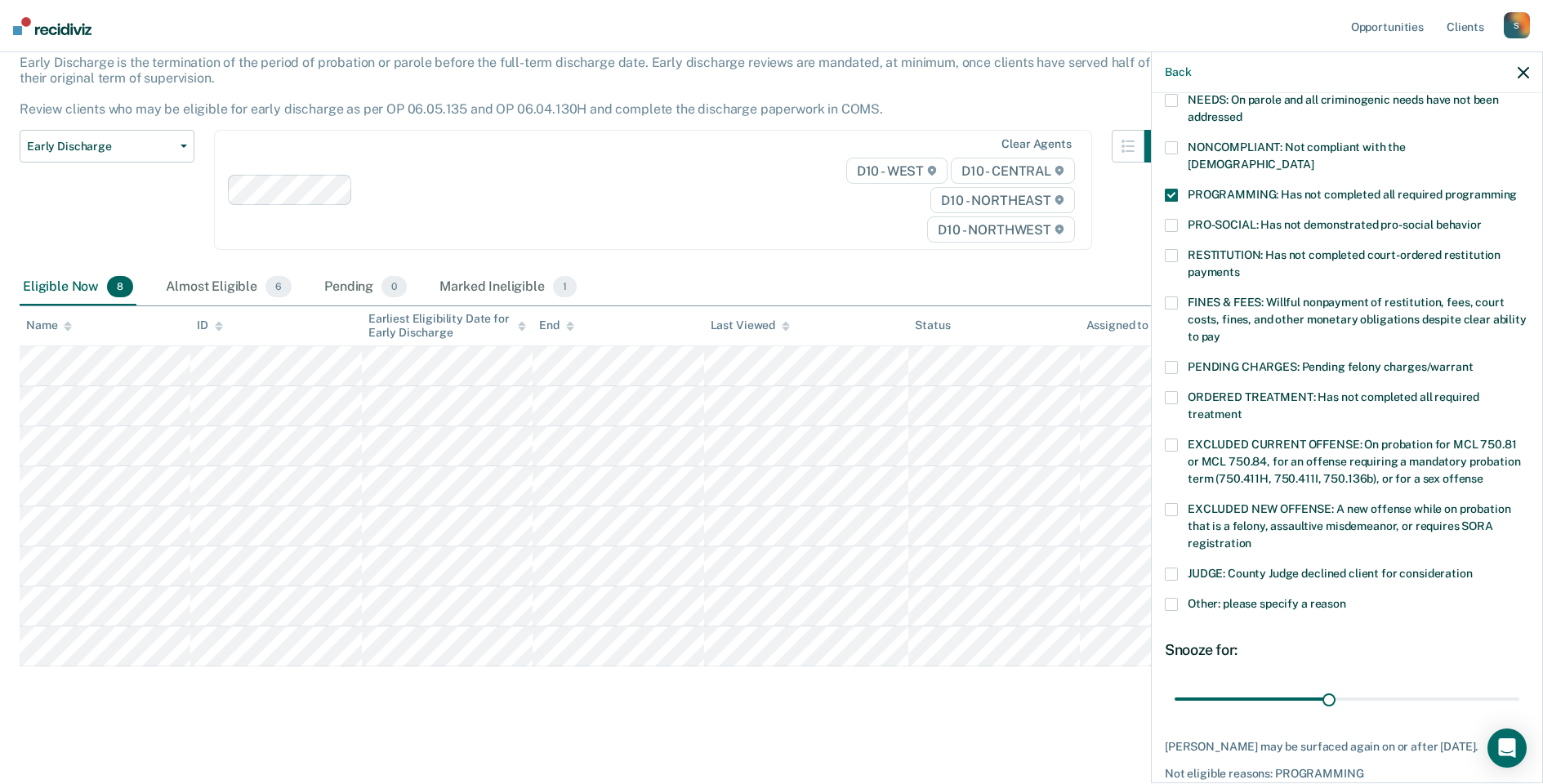 click at bounding box center (1171, 604) 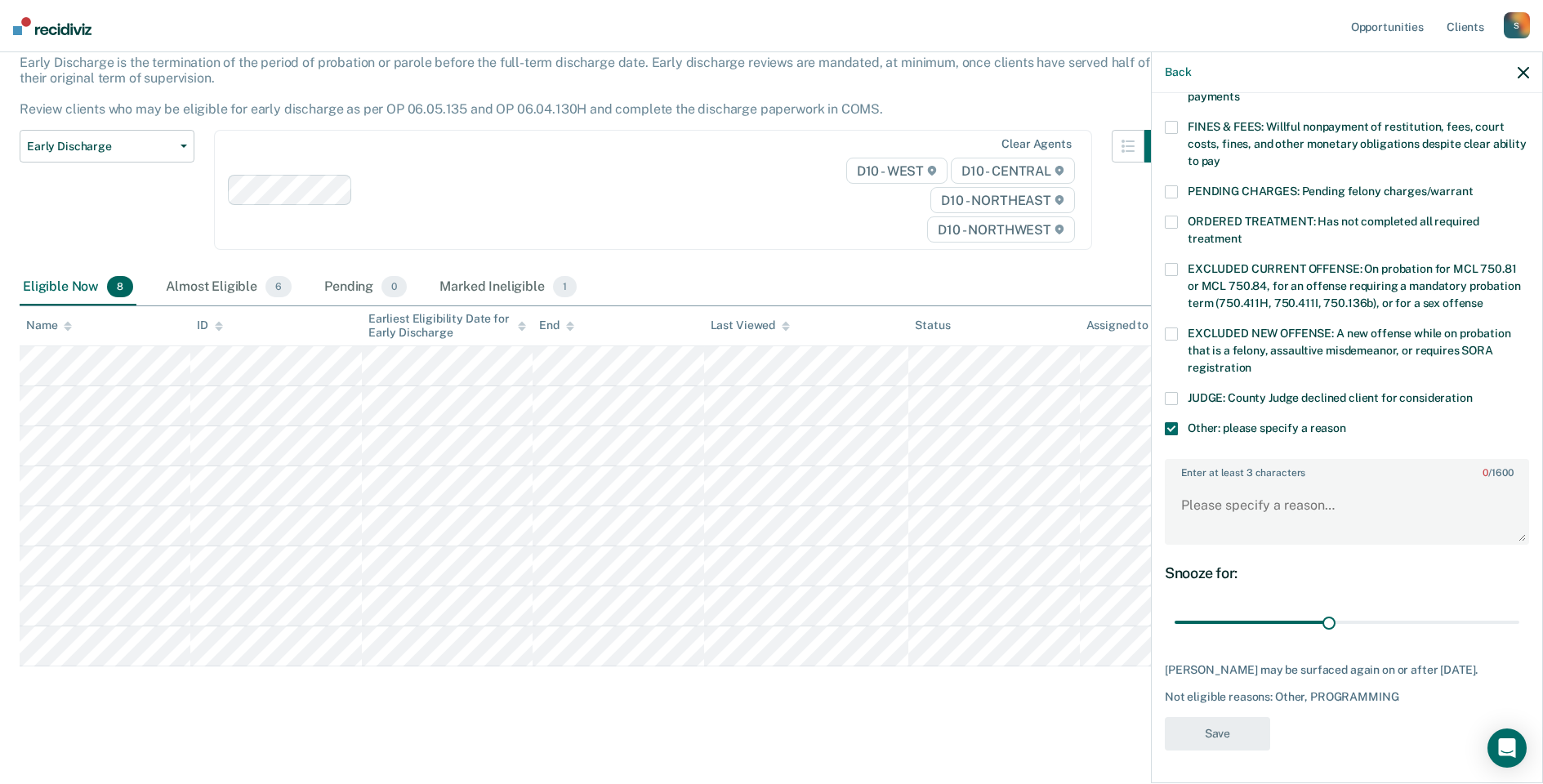 scroll, scrollTop: 539, scrollLeft: 0, axis: vertical 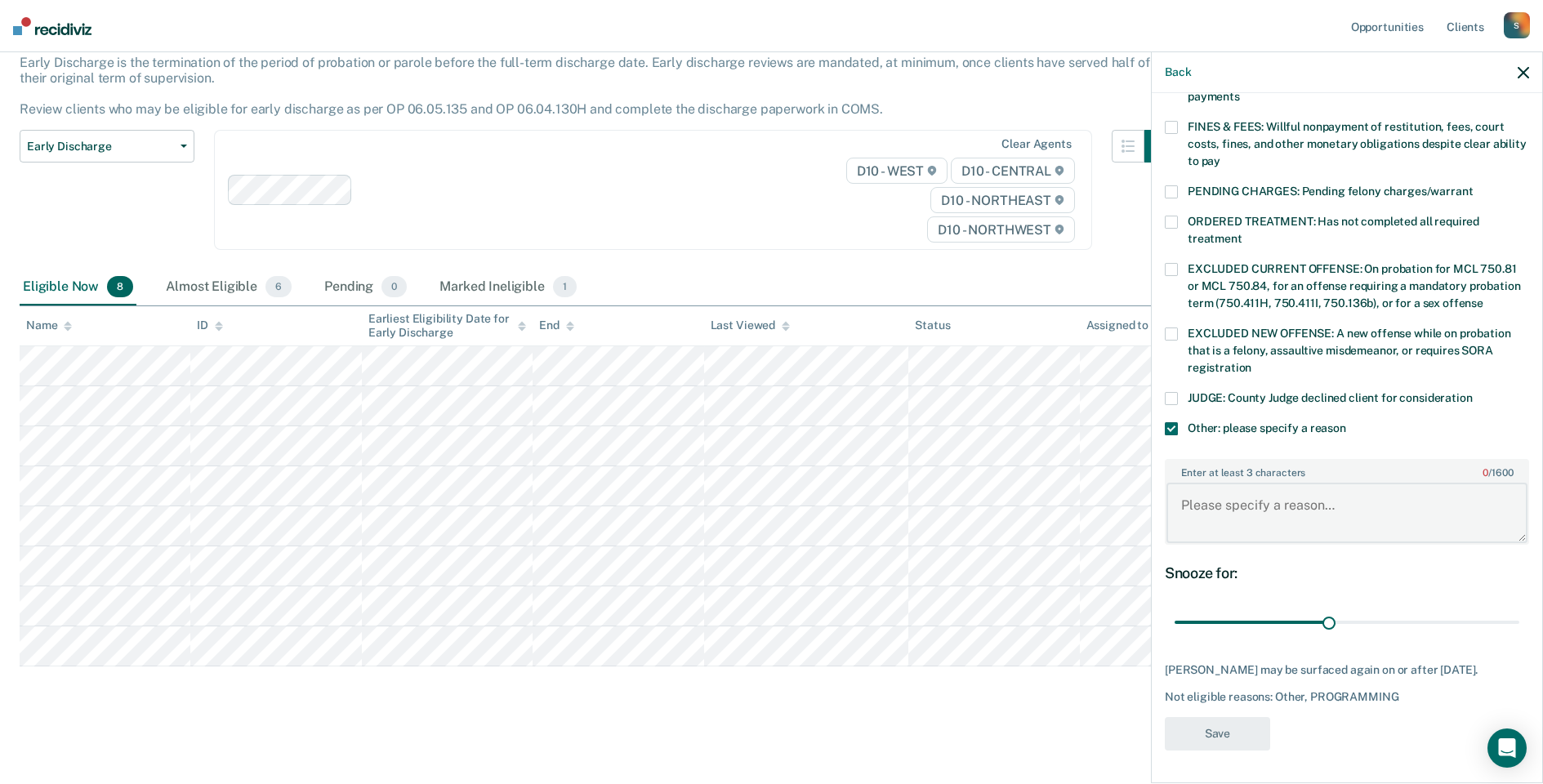 click on "Enter at least 3 characters 0  /  1600" at bounding box center [1347, 513] 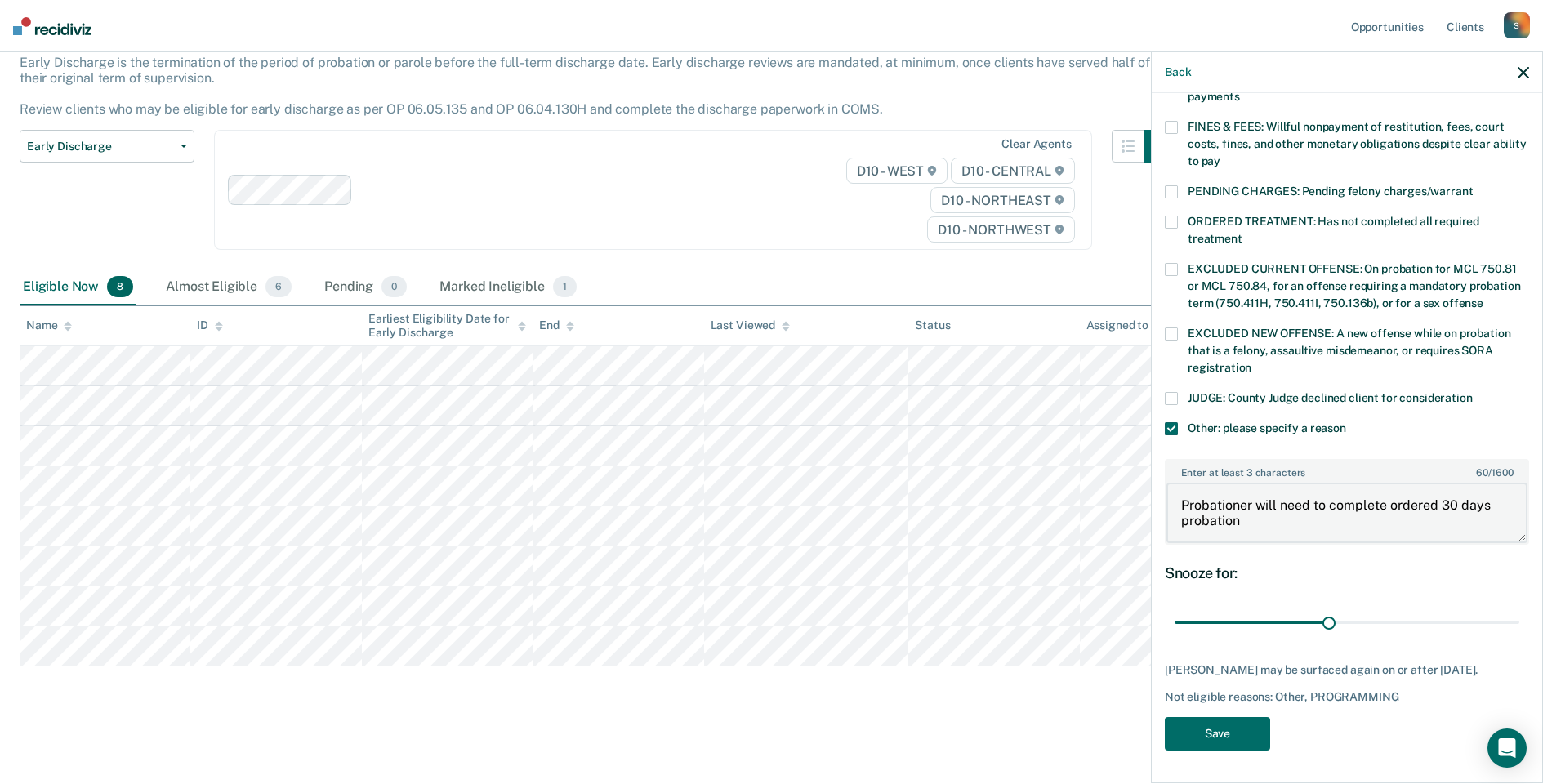 drag, startPoint x: 1173, startPoint y: 589, endPoint x: 1080, endPoint y: 578, distance: 93.64828 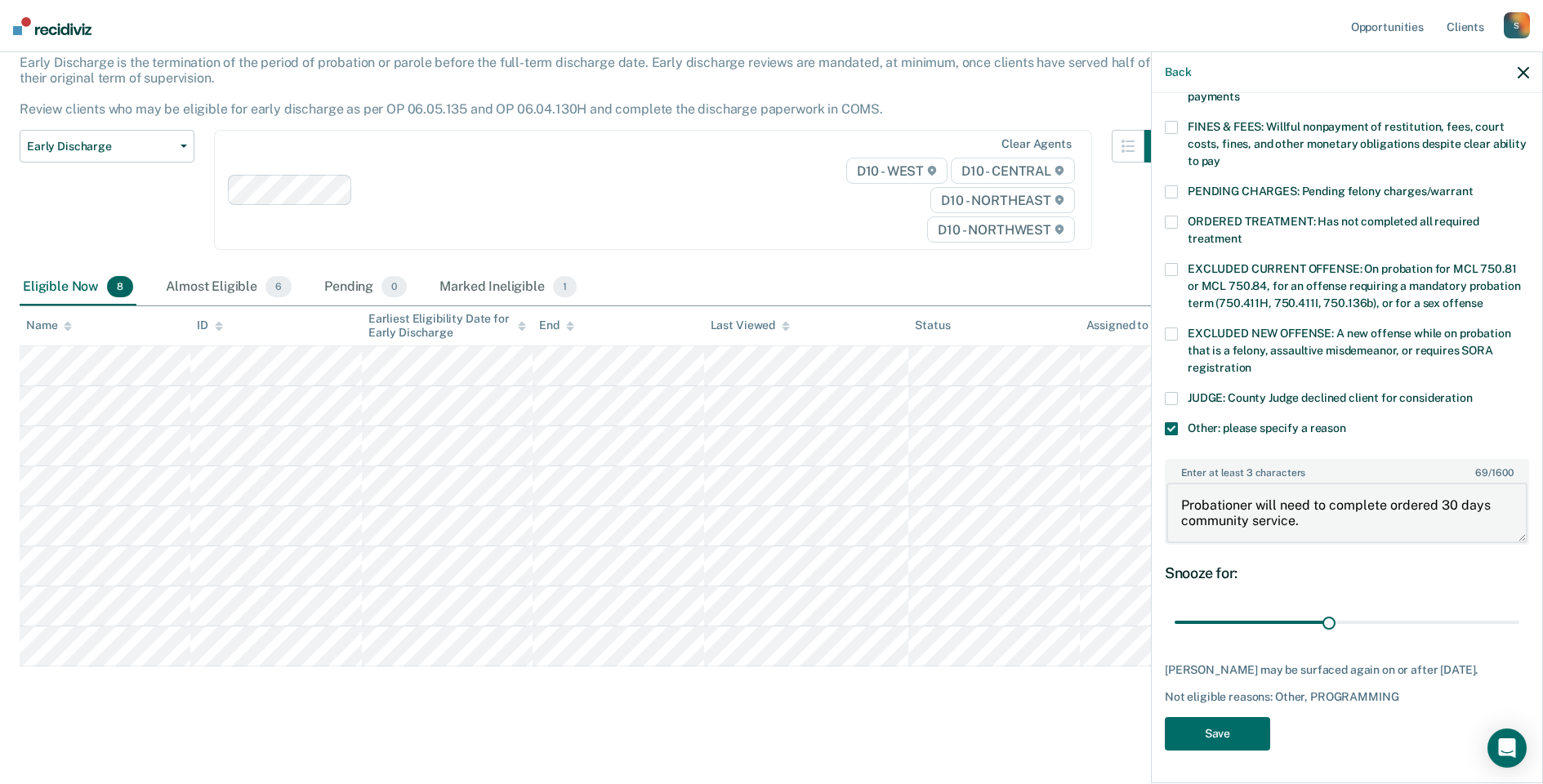 scroll, scrollTop: 661, scrollLeft: 0, axis: vertical 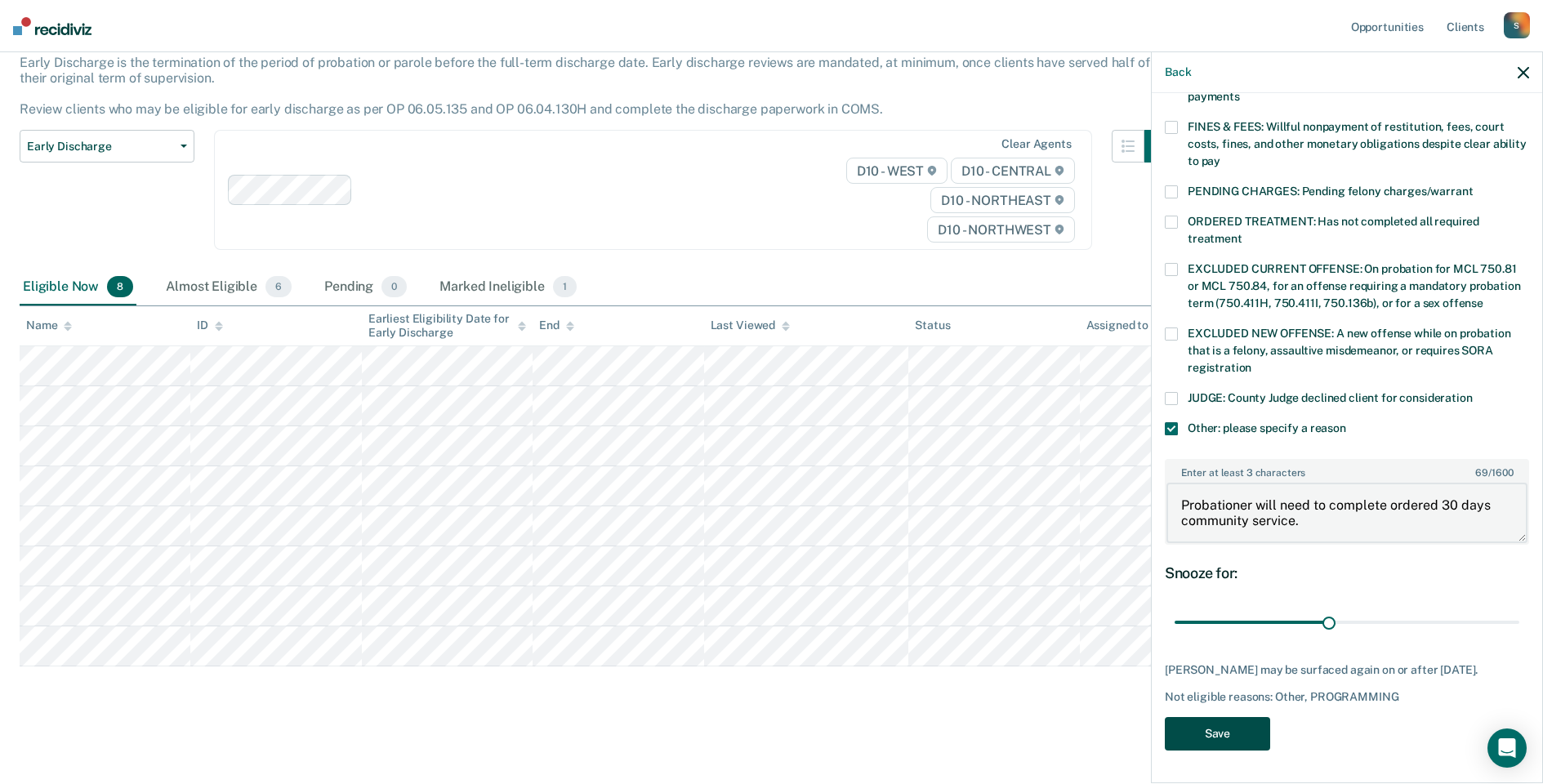type on "Probationer will need to complete ordered 30 days community service." 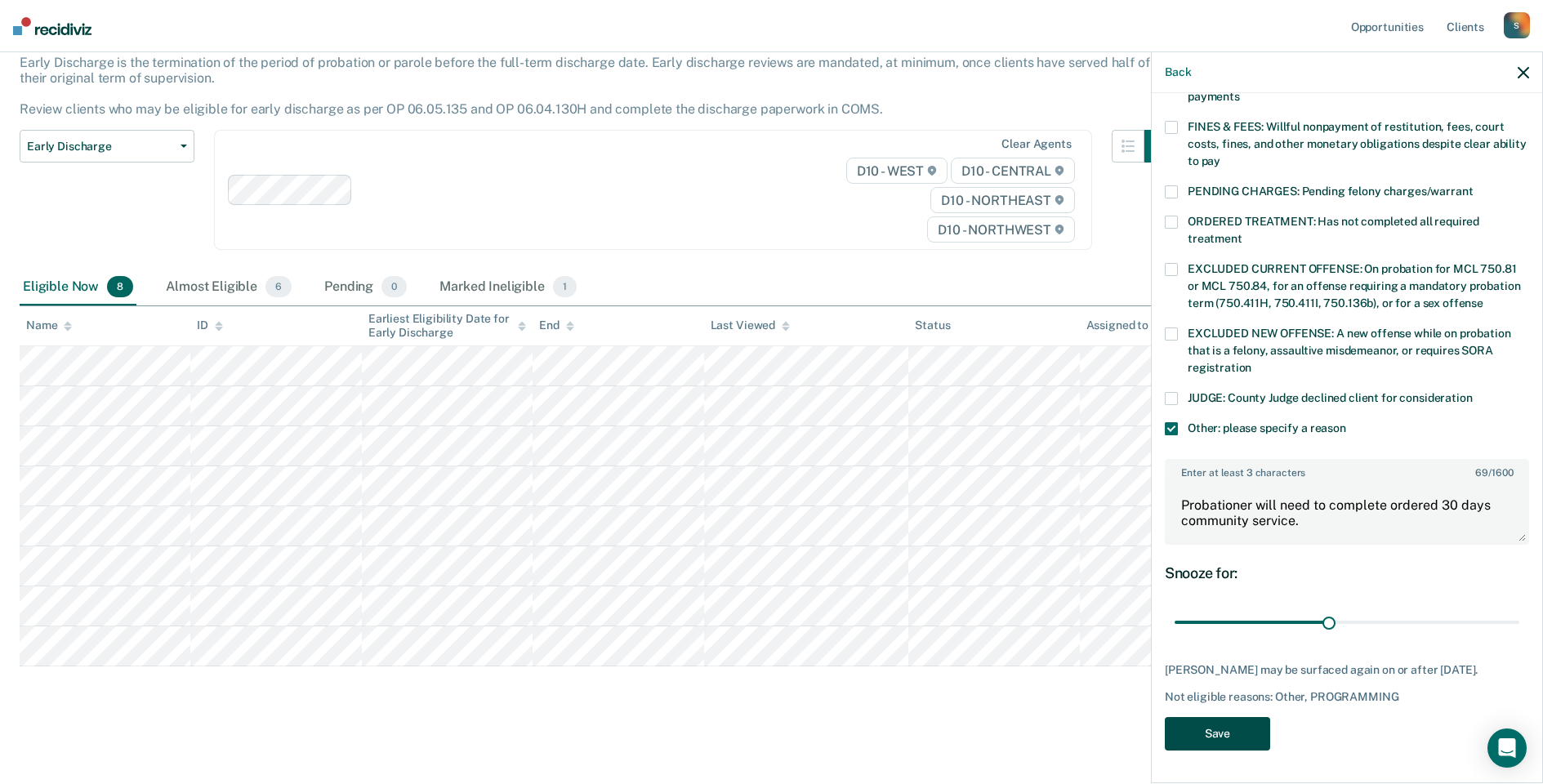 click on "Save" at bounding box center (1217, 733) 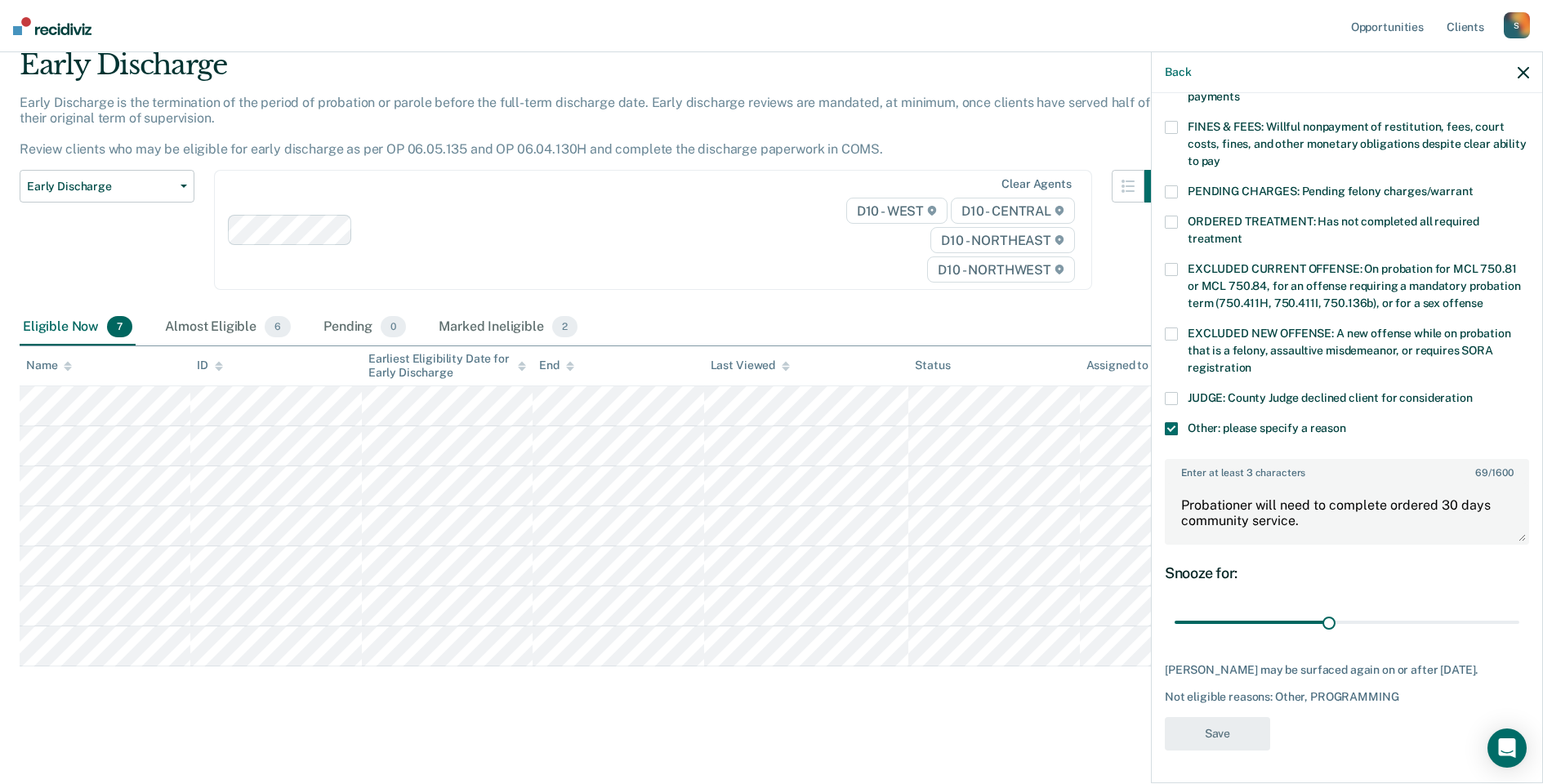 scroll, scrollTop: 539, scrollLeft: 0, axis: vertical 